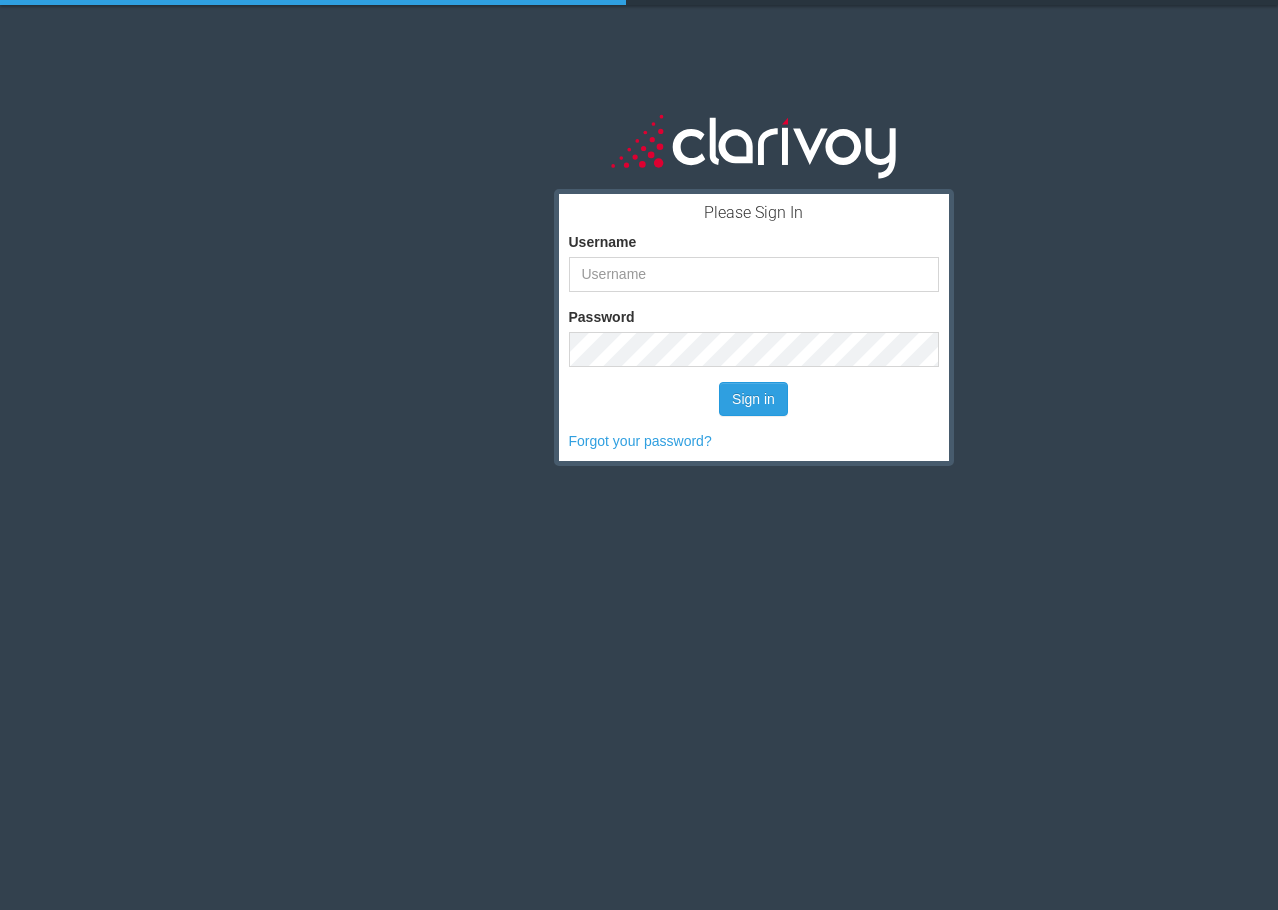 scroll, scrollTop: 0, scrollLeft: 0, axis: both 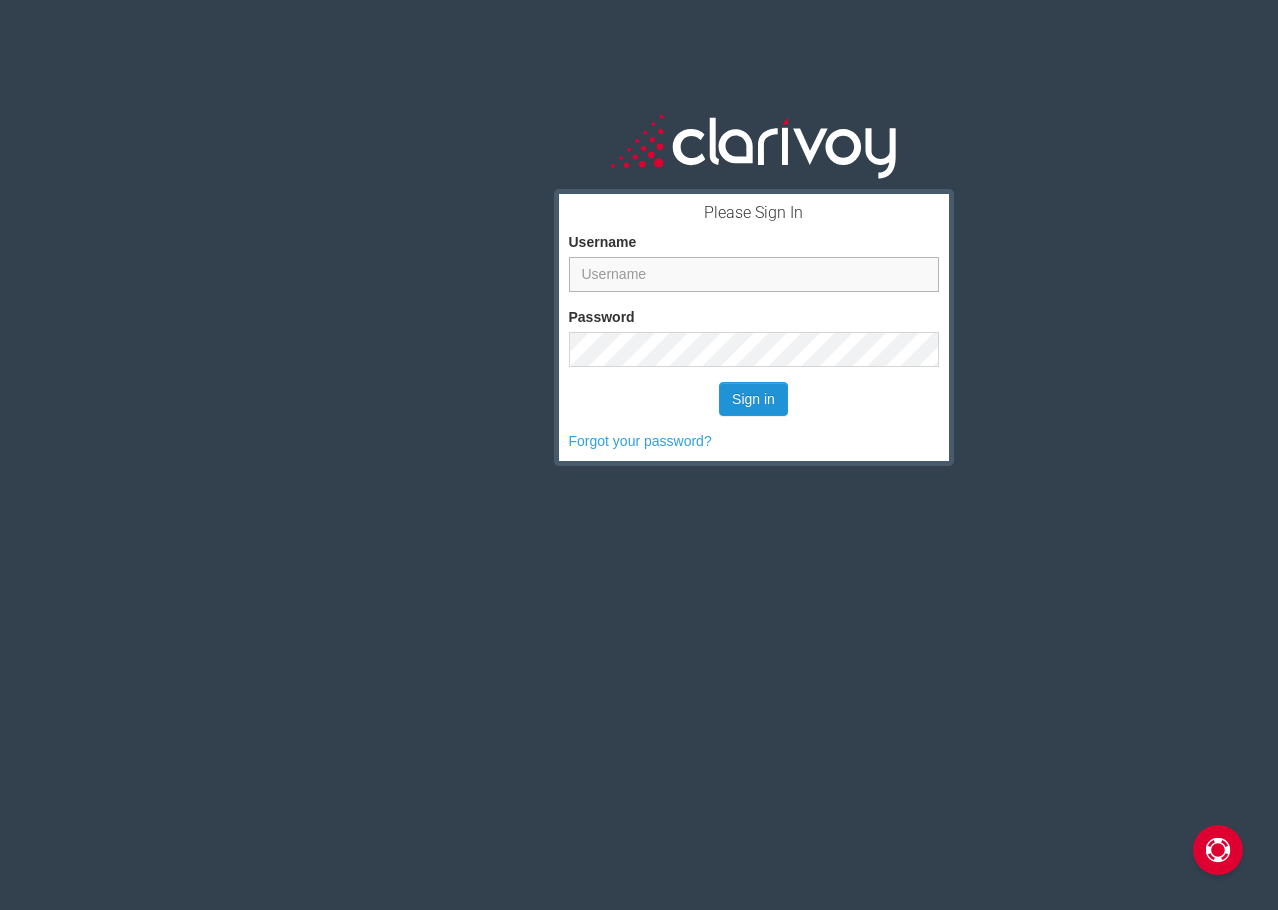 type on "[USERNAME]@example.com" 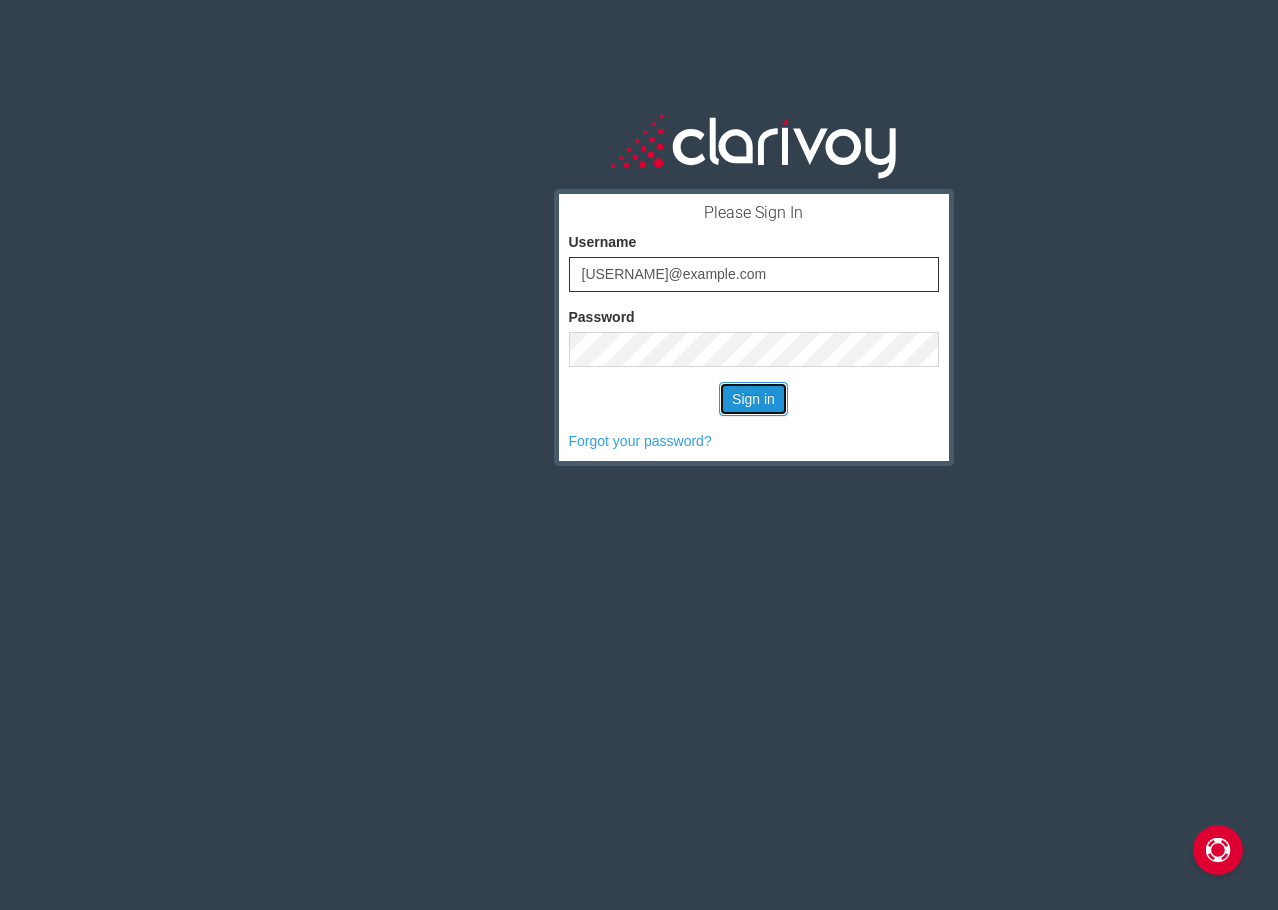 click on "Sign in" at bounding box center (753, 399) 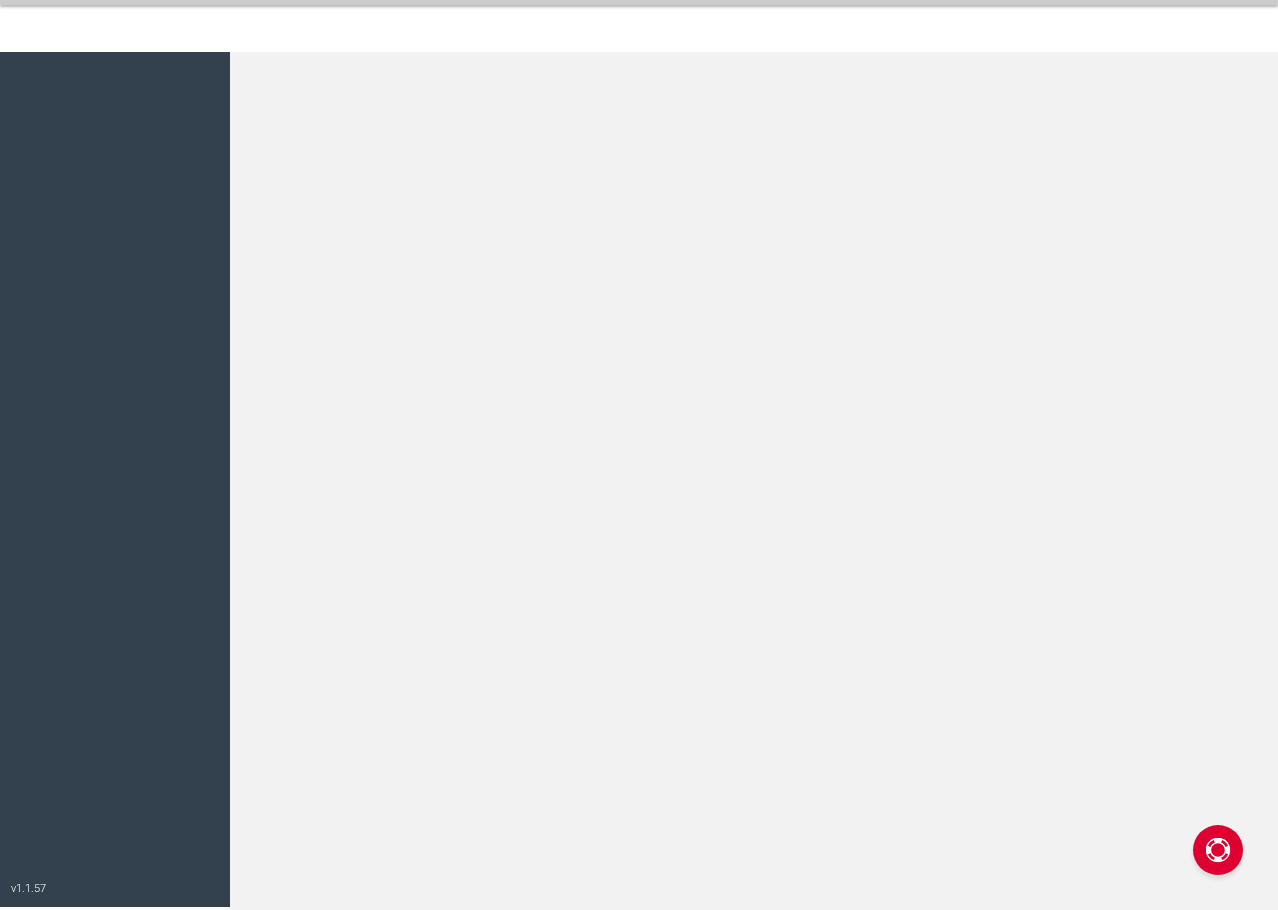 scroll, scrollTop: 0, scrollLeft: 0, axis: both 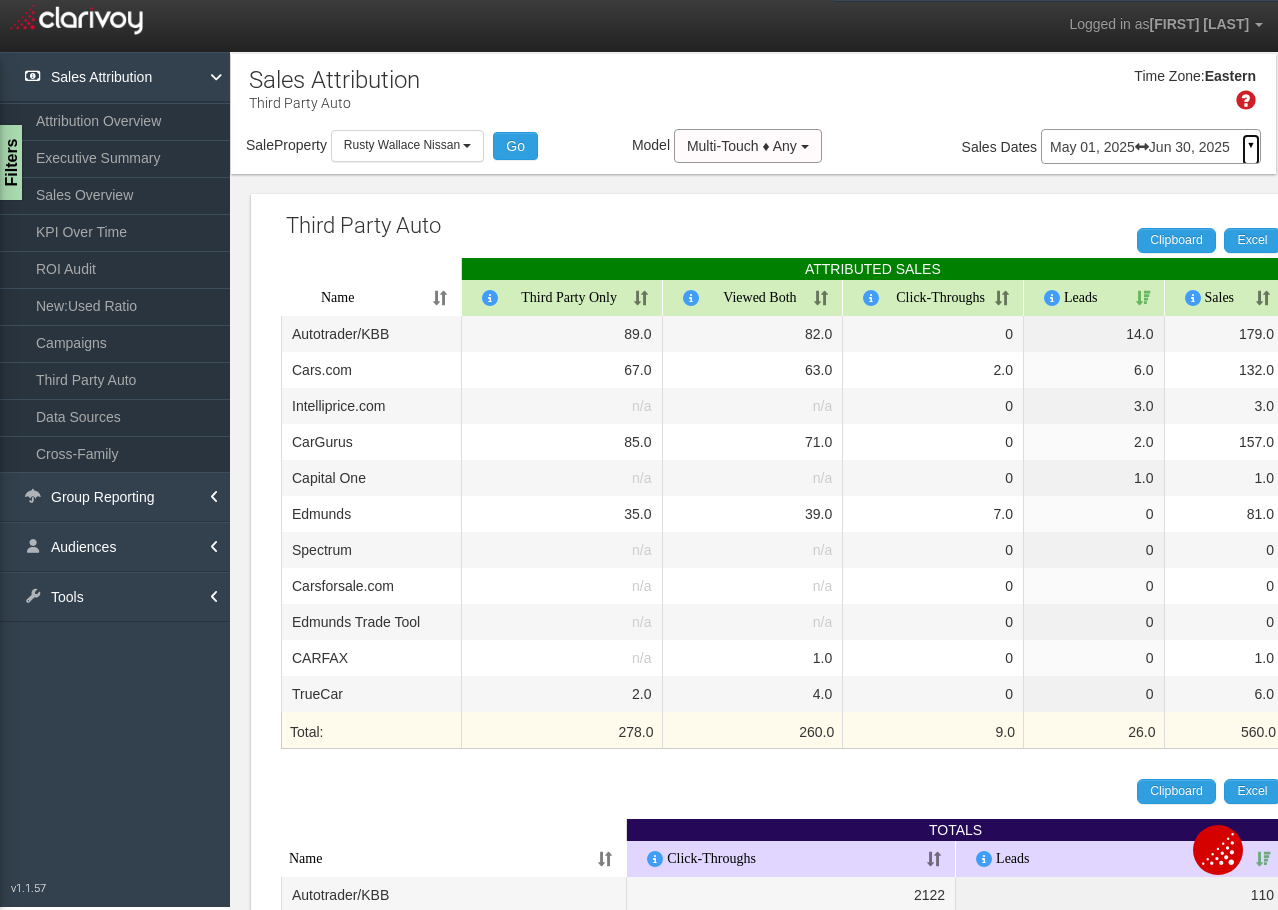 click on "▼" at bounding box center (1251, 150) 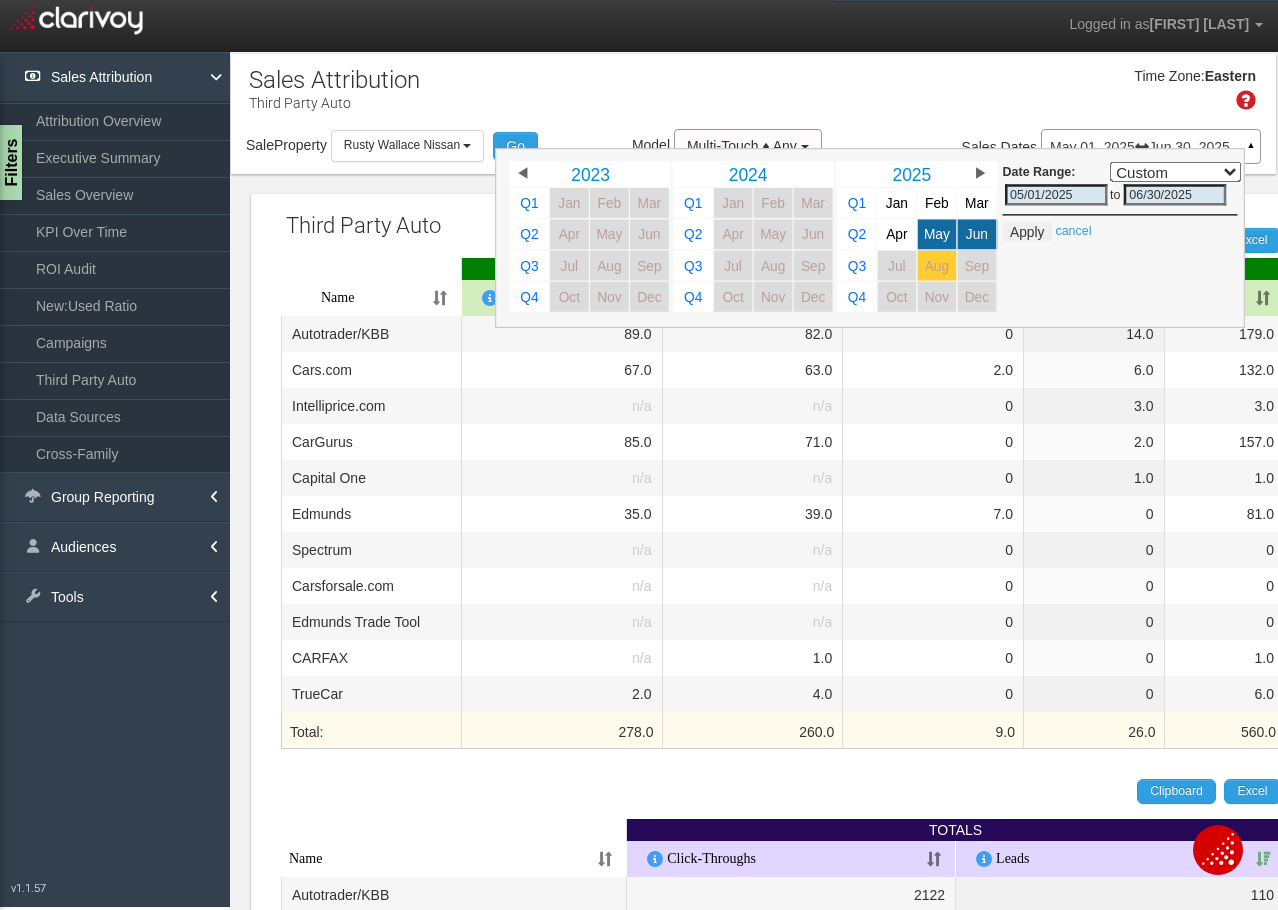 click on "Aug" at bounding box center (937, 265) 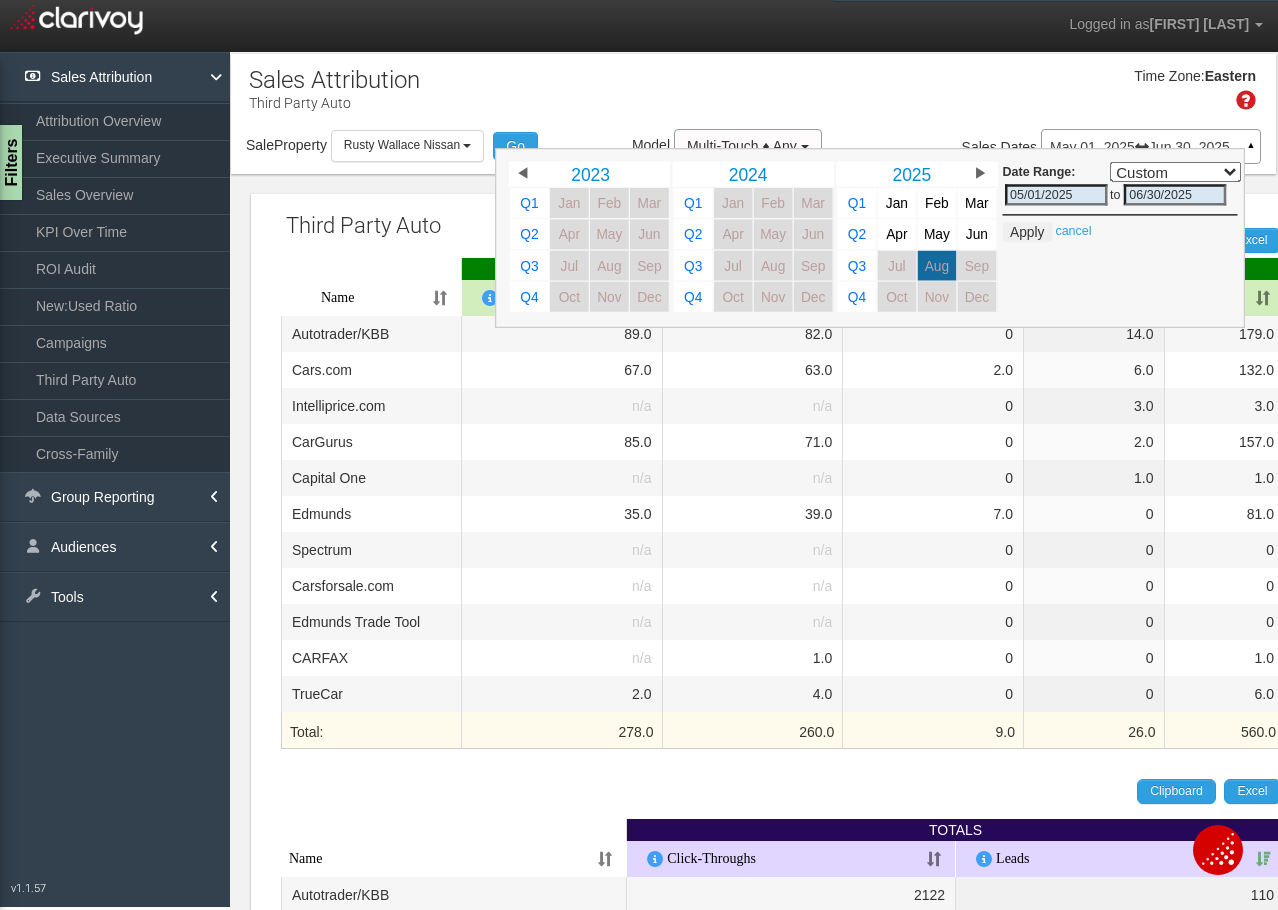 select on "," 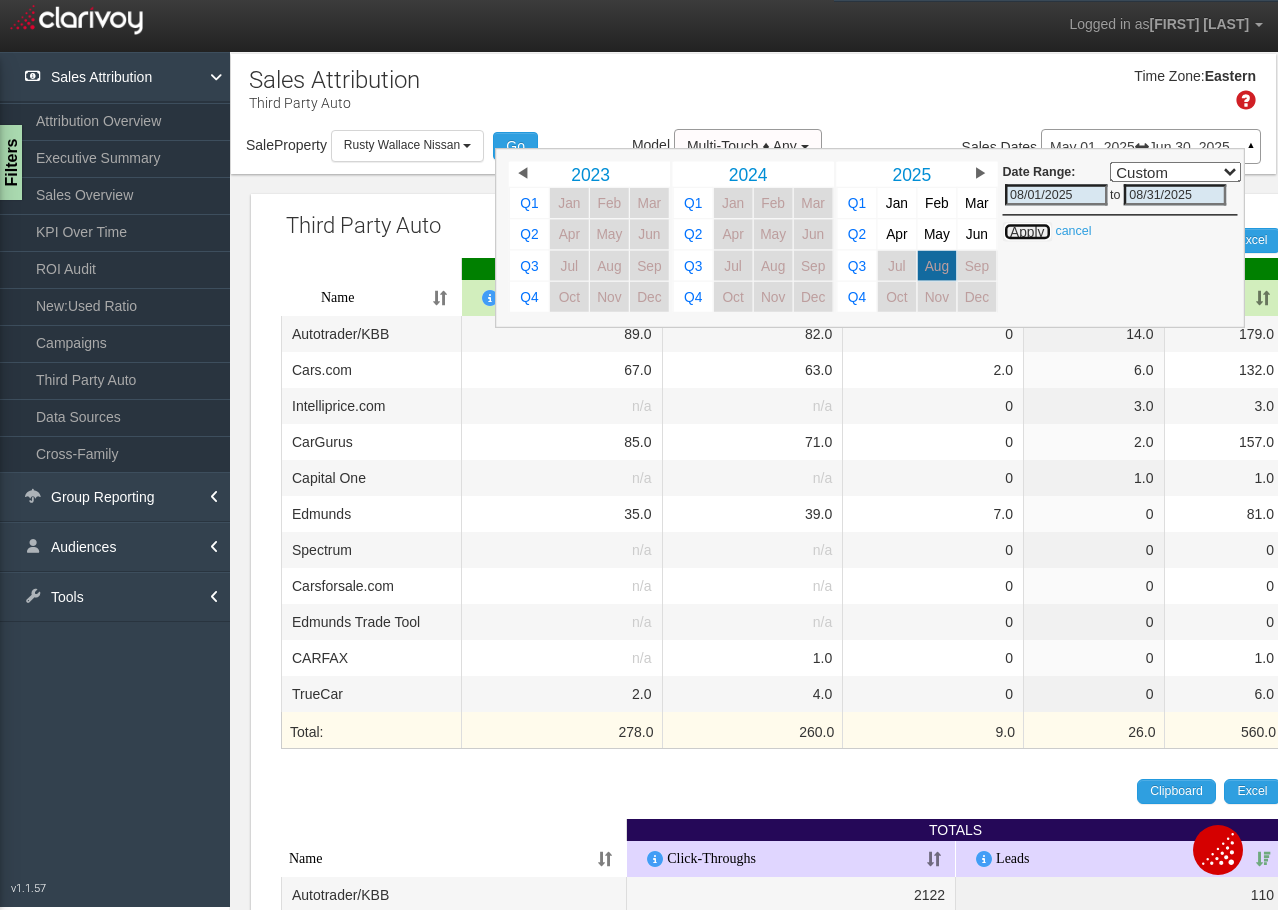 click on "Apply" at bounding box center [1027, 232] 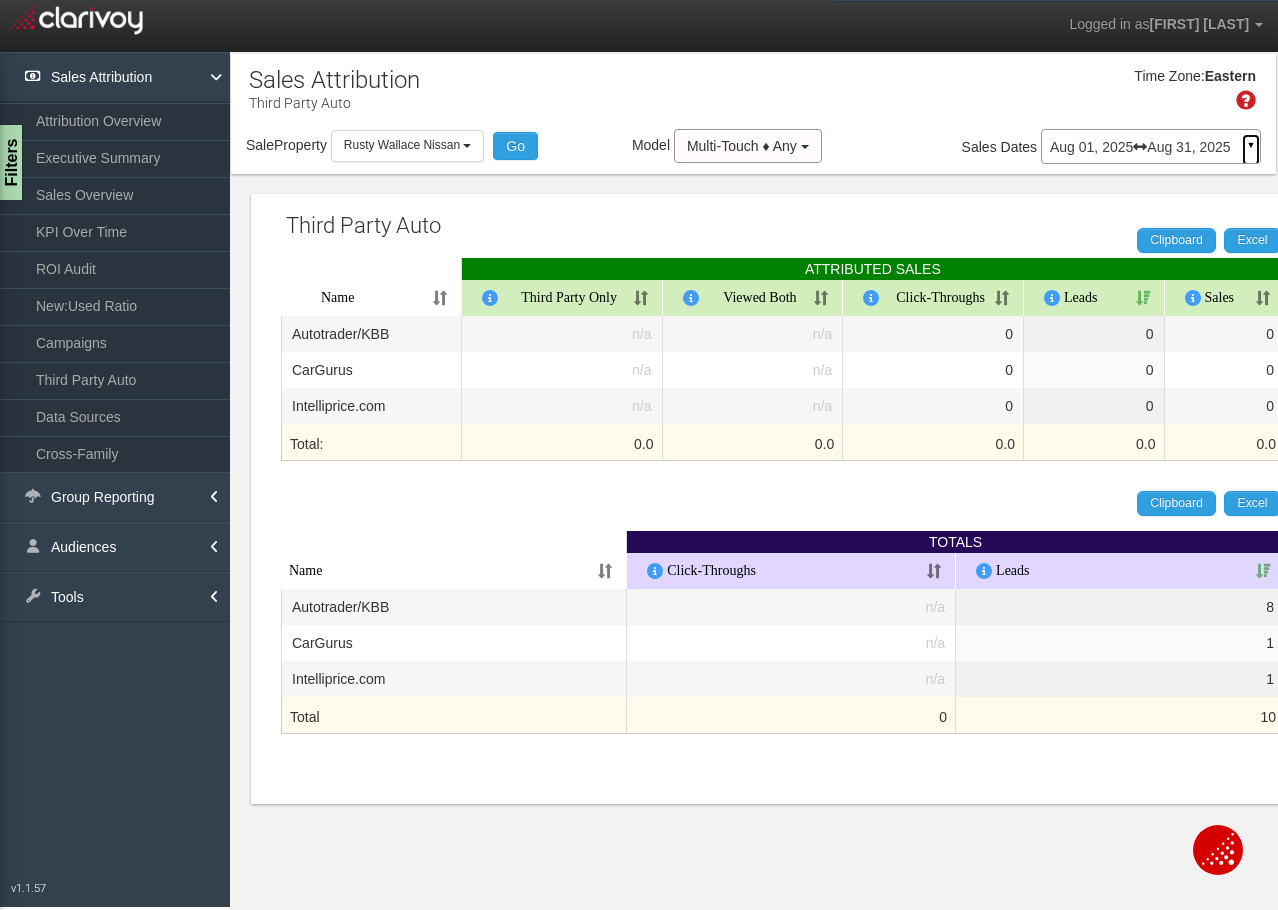 click on "▼" at bounding box center [1251, 150] 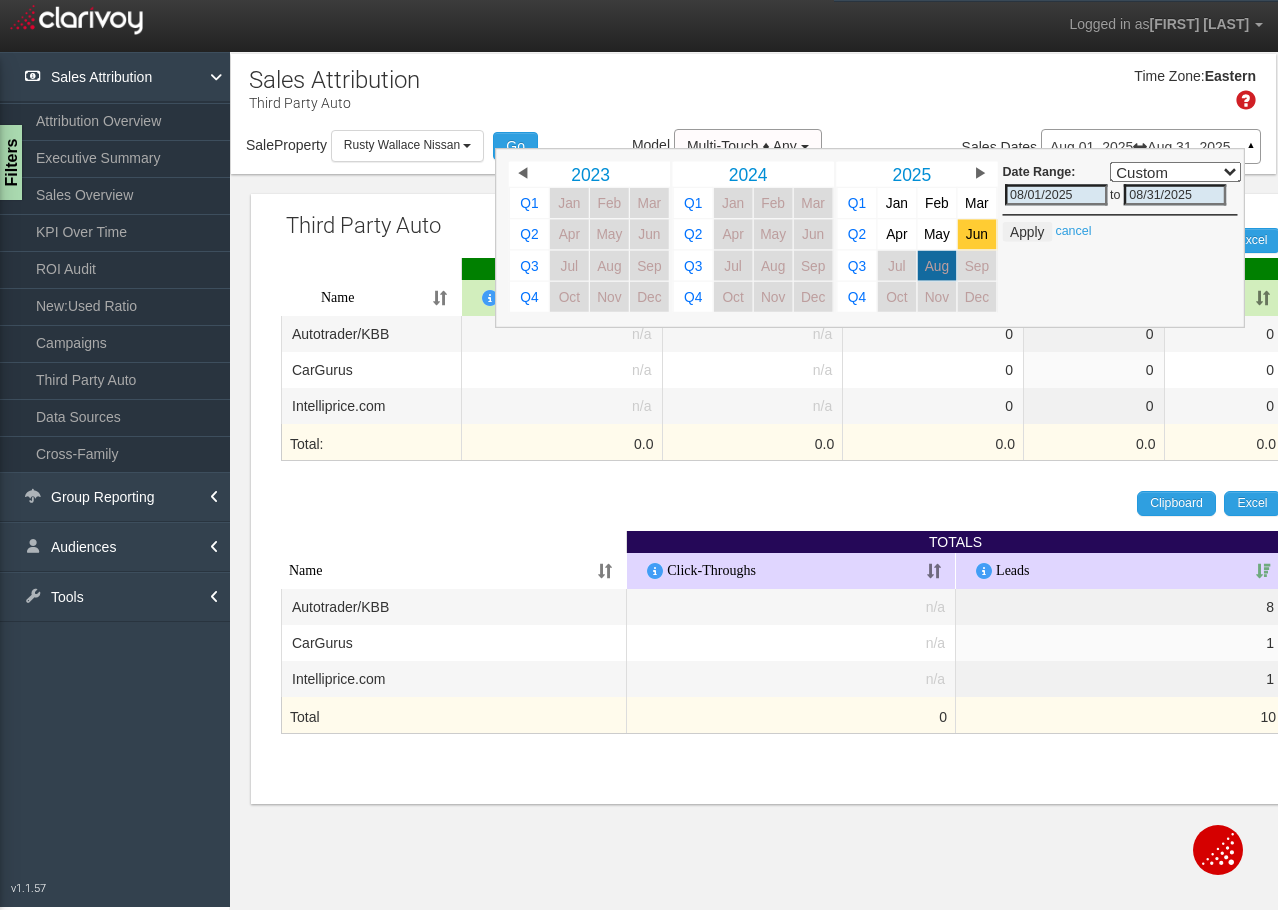 click on "Jun" at bounding box center [977, 234] 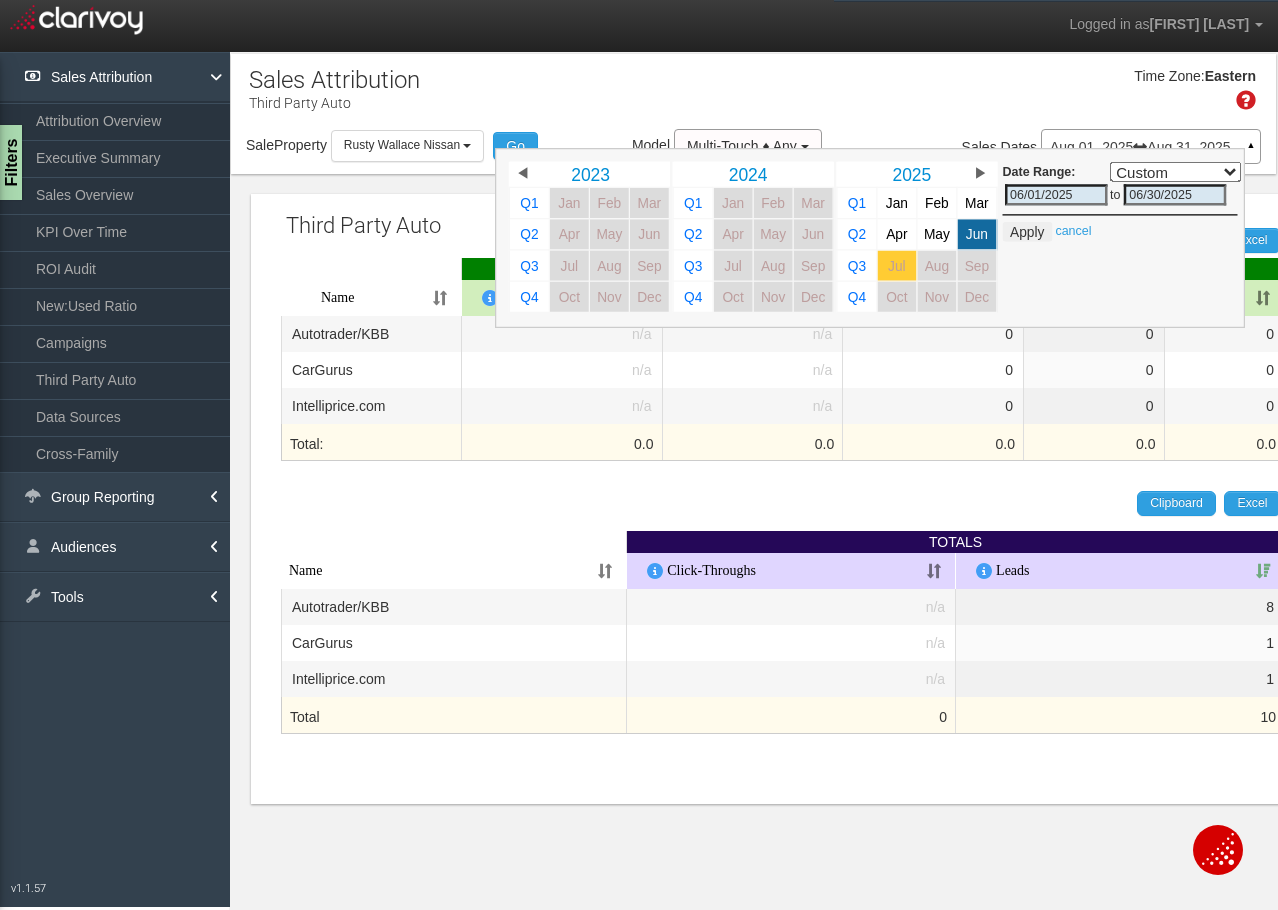 click on "Jul" at bounding box center (897, 265) 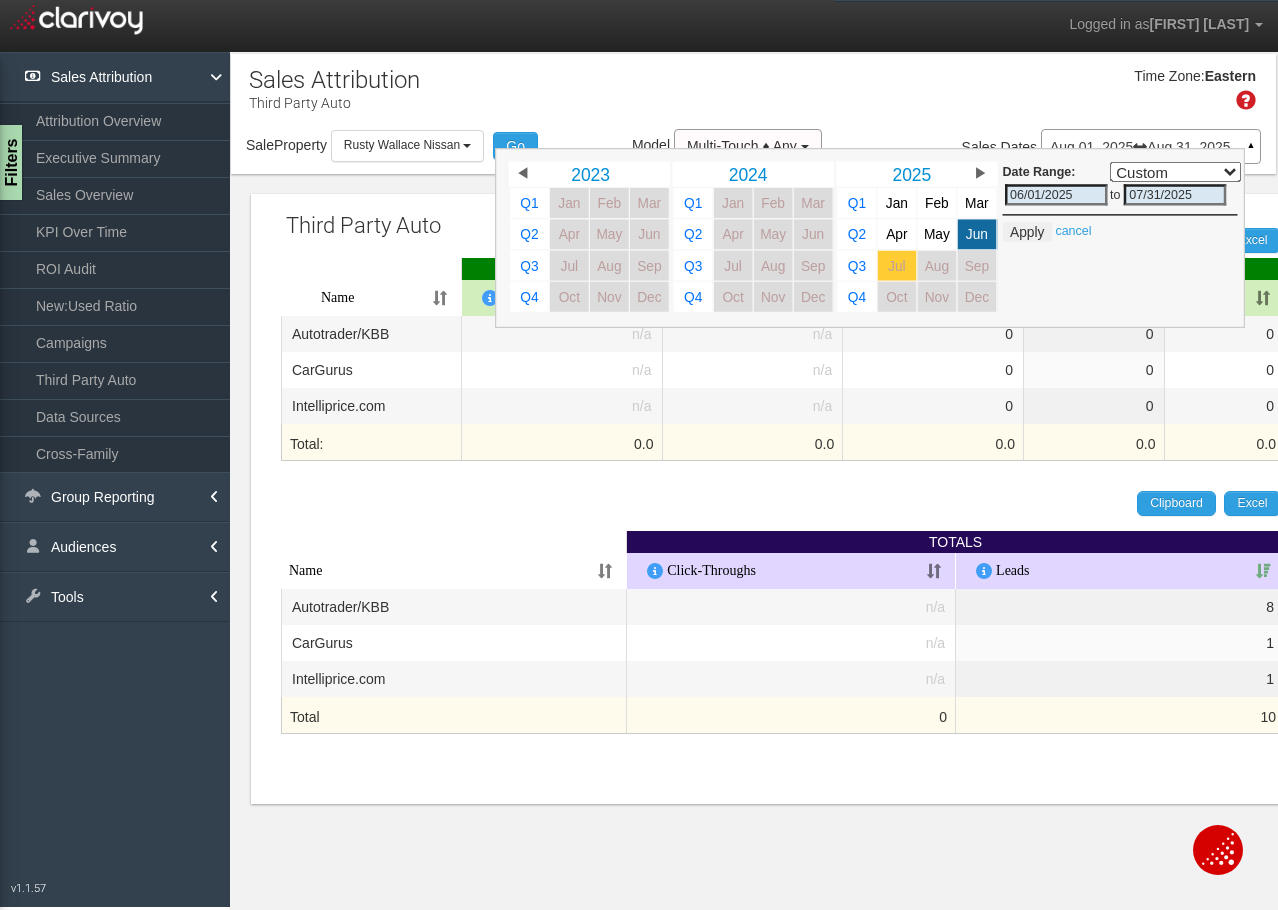 click on "Jul" at bounding box center (897, 265) 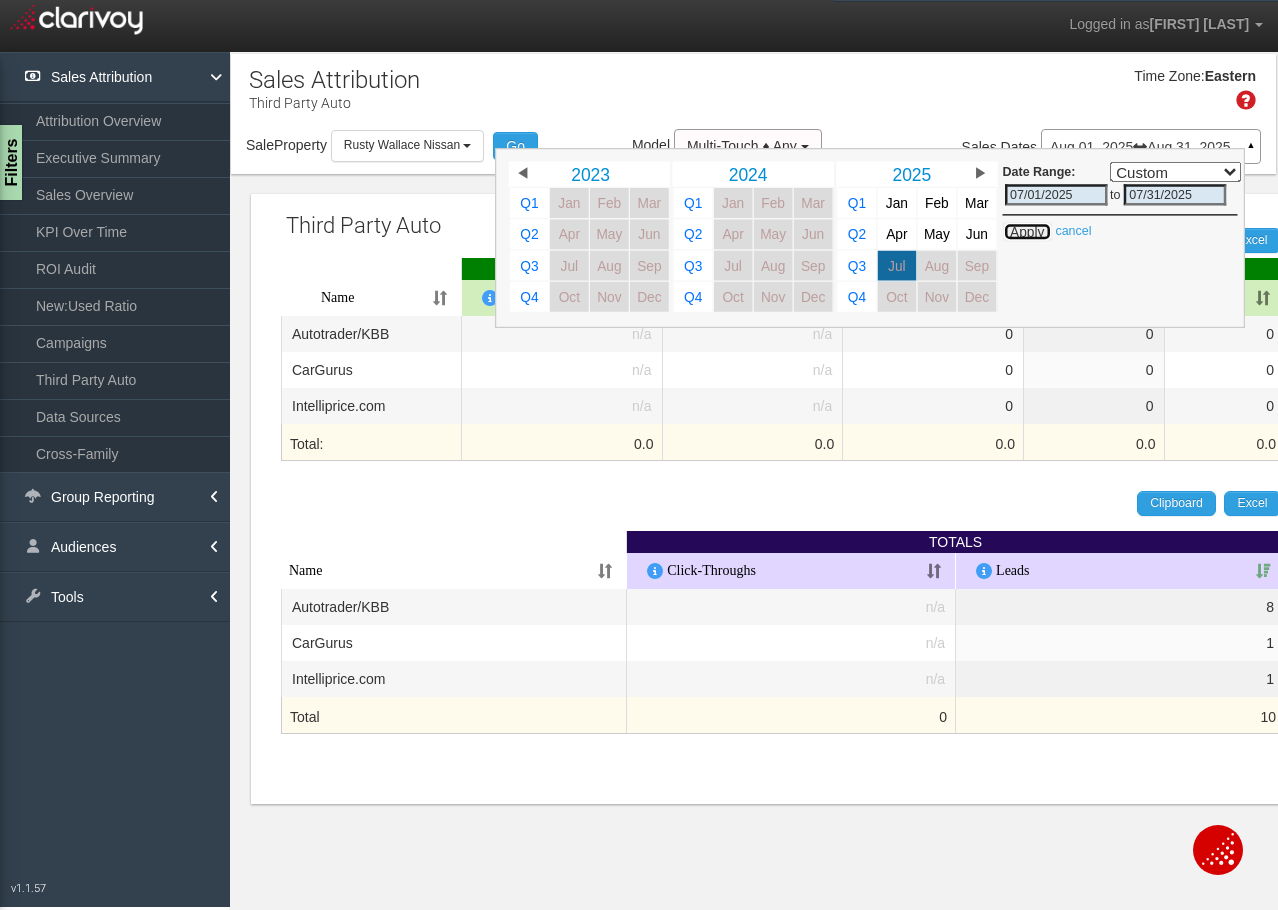 click on "Apply" at bounding box center (1027, 232) 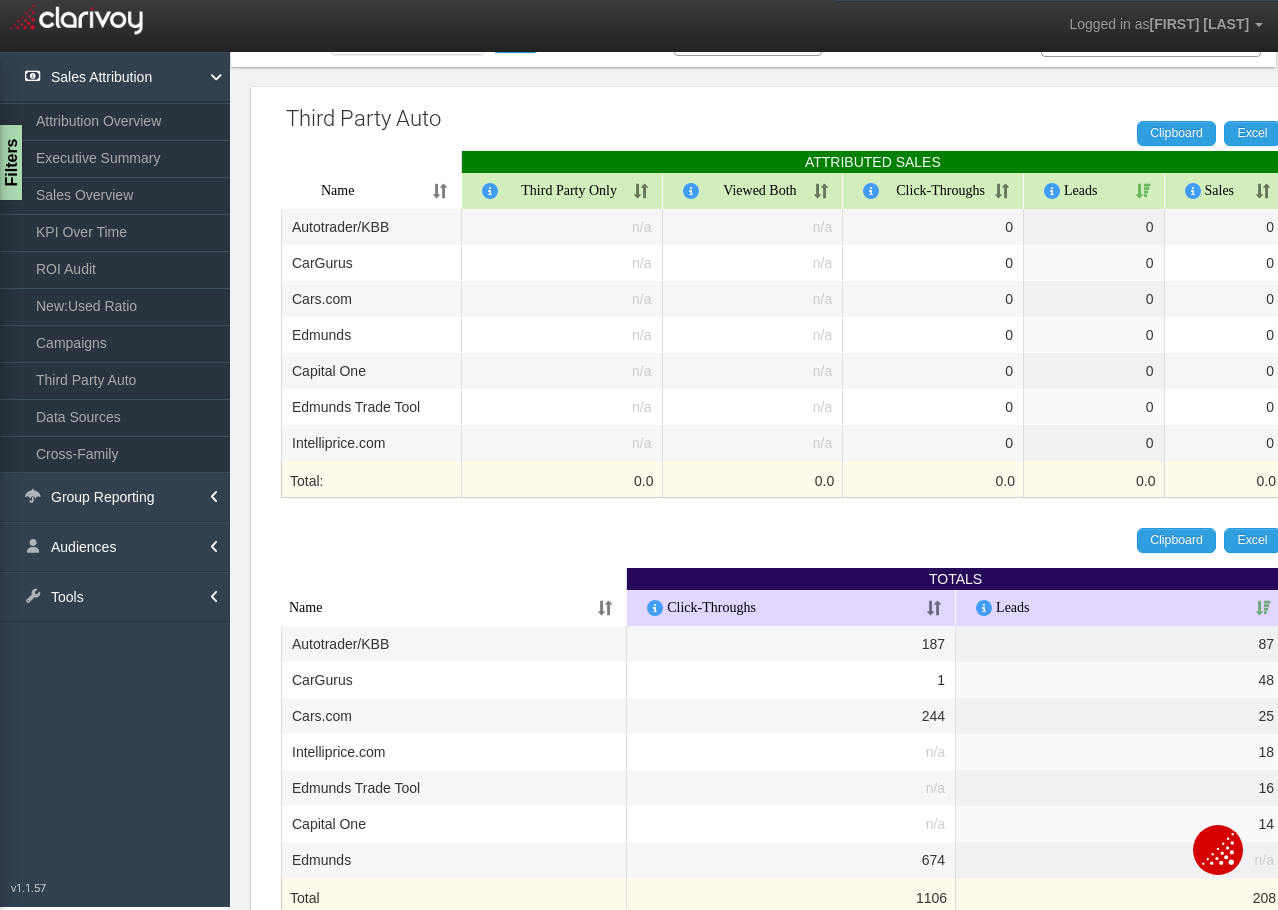 scroll, scrollTop: 0, scrollLeft: 0, axis: both 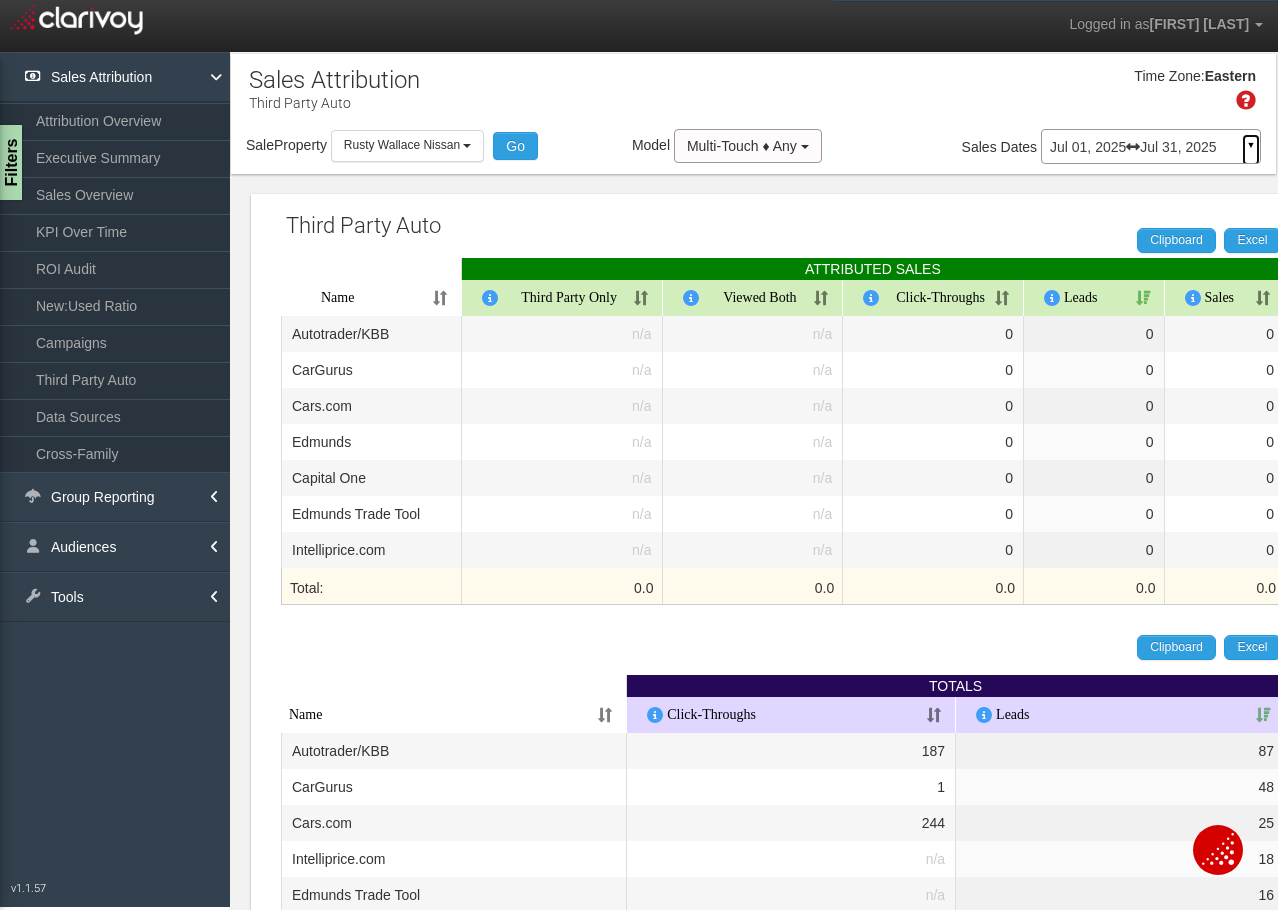 click on "▼" at bounding box center [1251, 150] 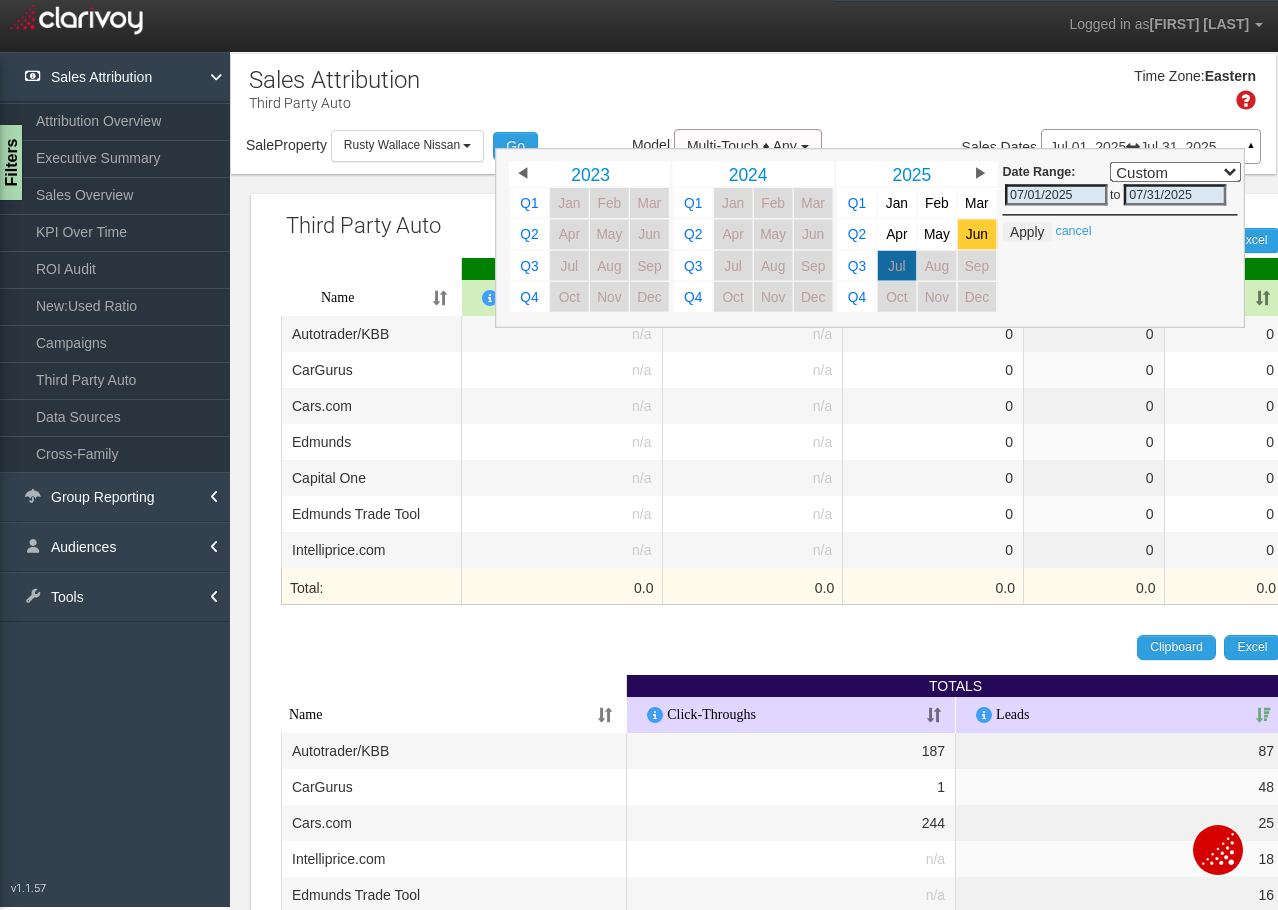 click on "Jun" at bounding box center (977, 234) 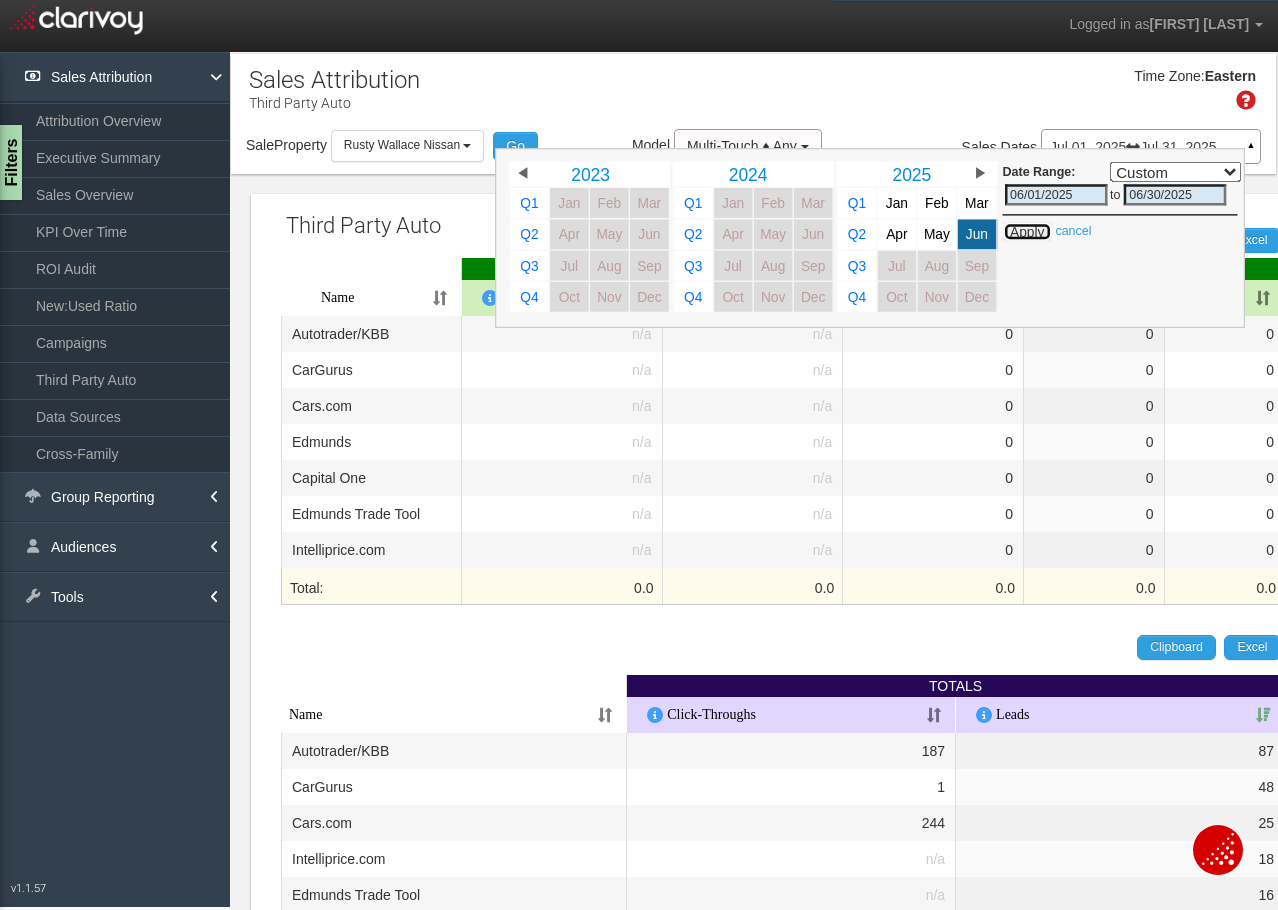 click on "Apply" at bounding box center (1027, 232) 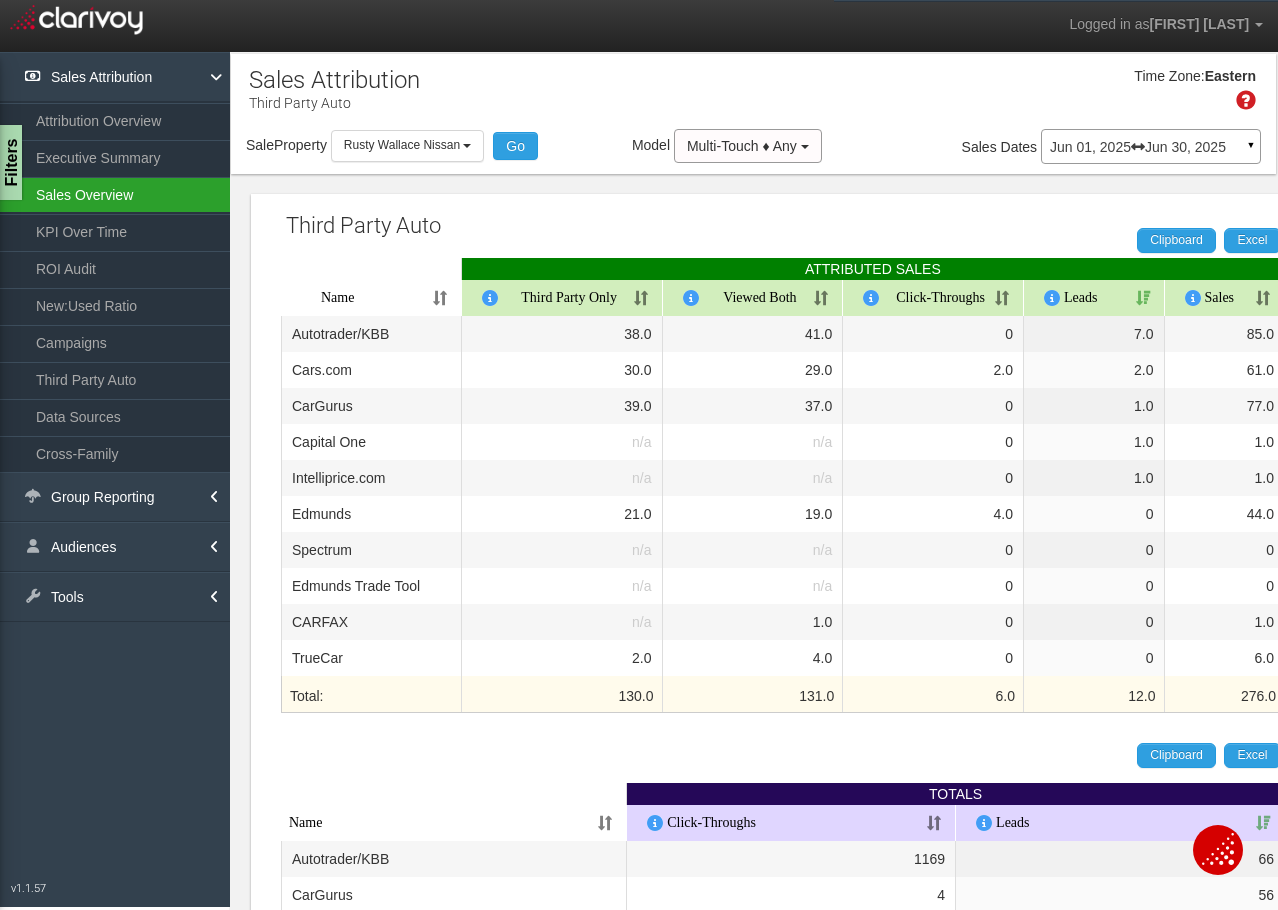 click on "Sales Overview" at bounding box center (115, 195) 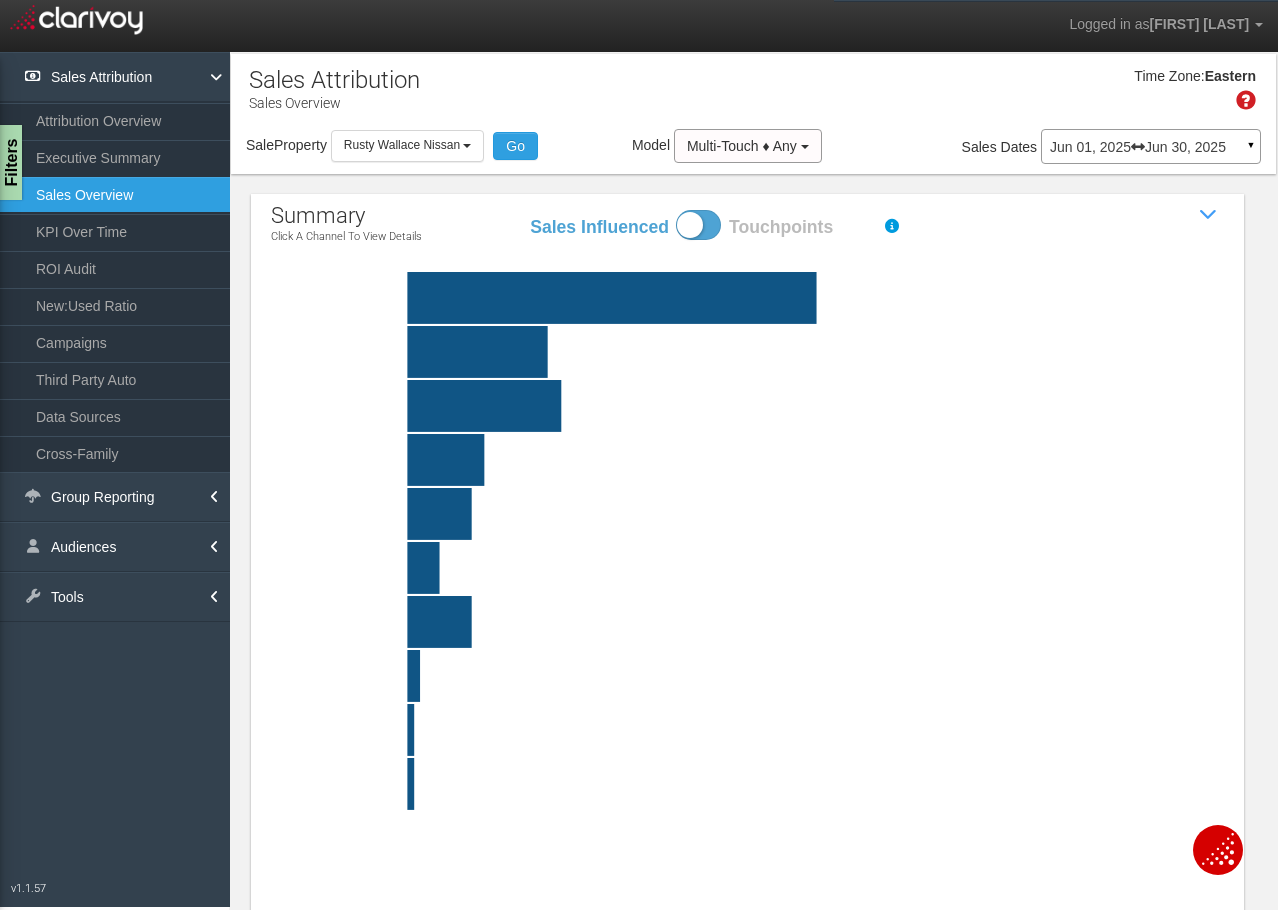 click 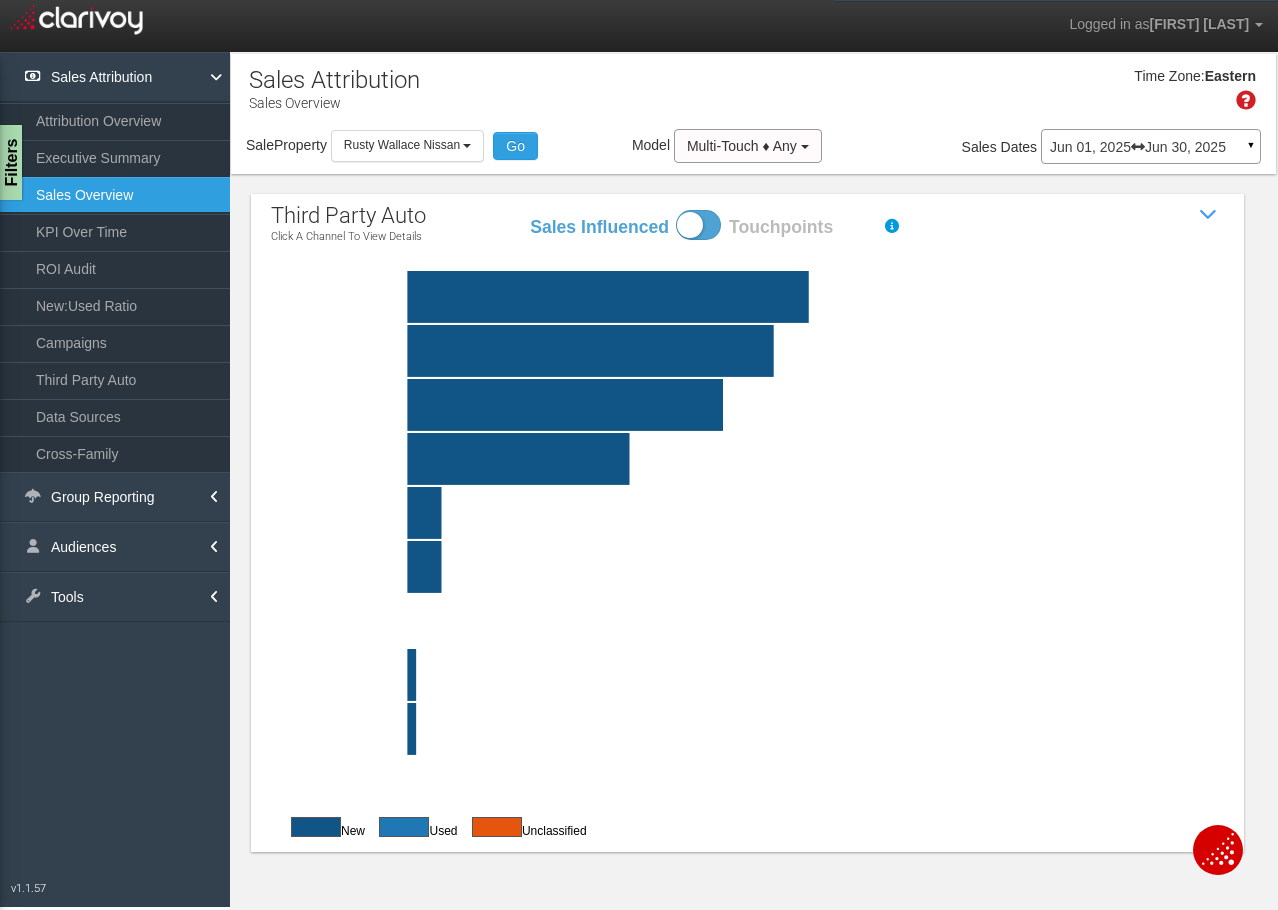 click at bounding box center (698, 225) 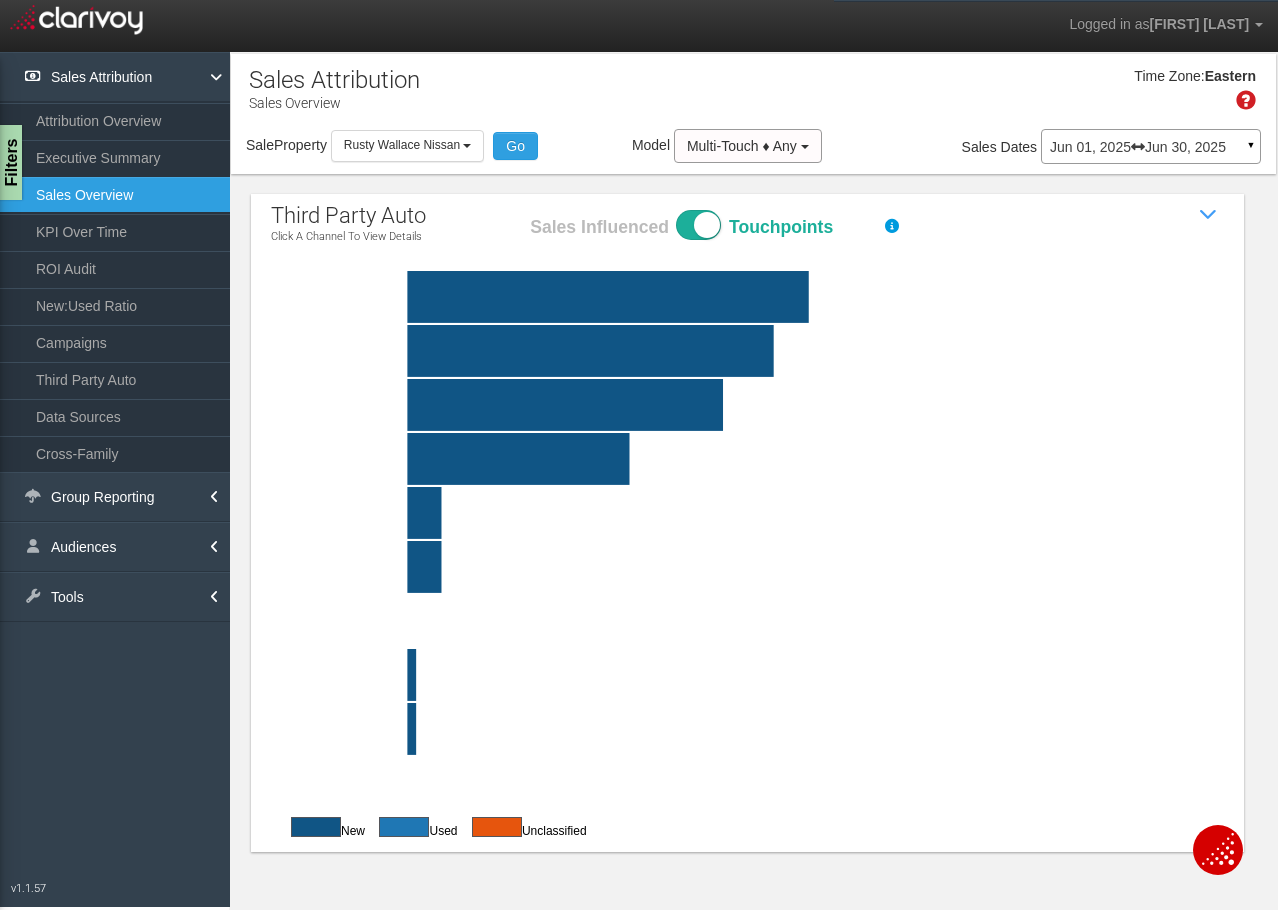 click on "Sales Influenced 			 Touchpoints" at bounding box center [528, 209] 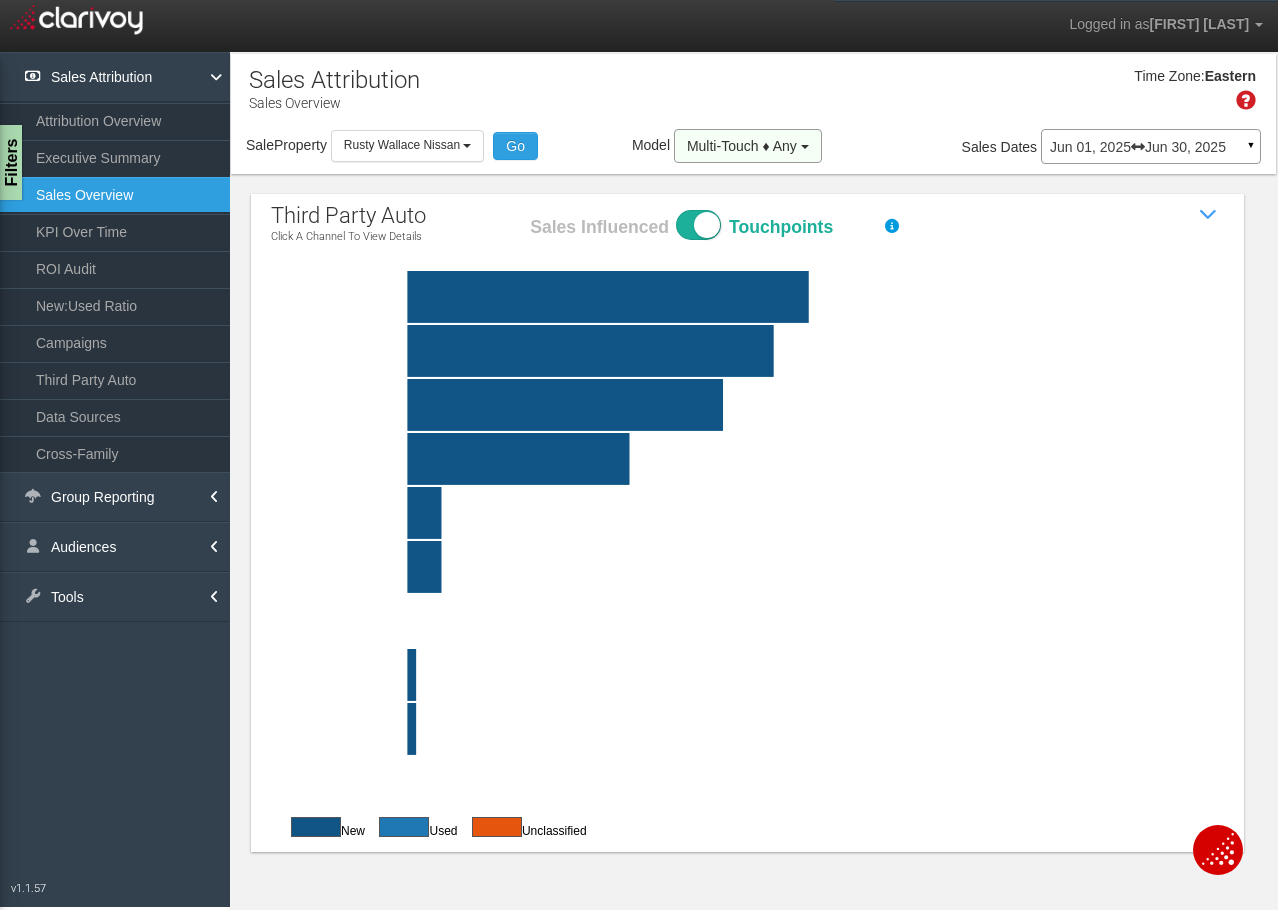 click on "Multi-Touch ♦ Any" at bounding box center [748, 146] 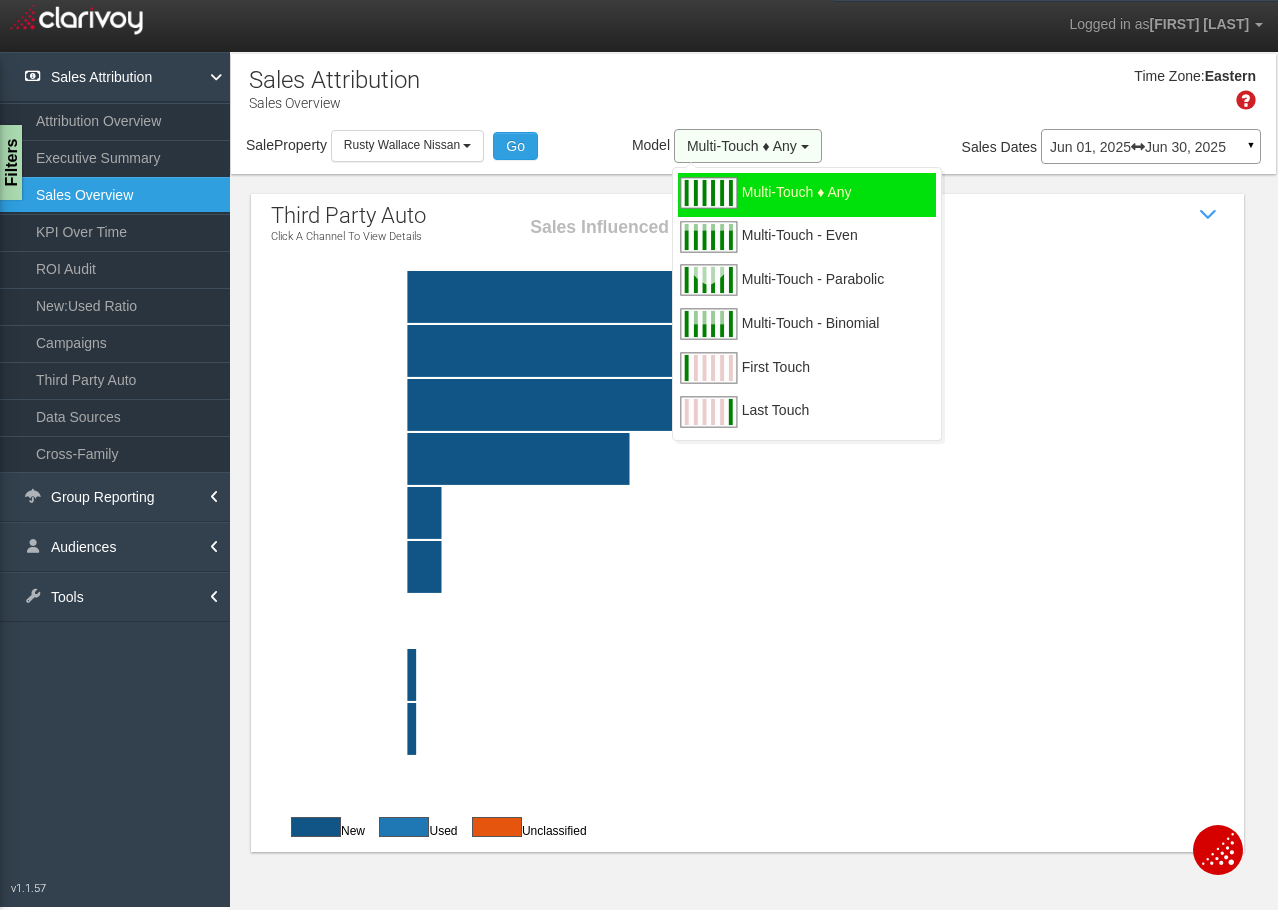click on "Multi-Touch ♦ Any" at bounding box center (748, 146) 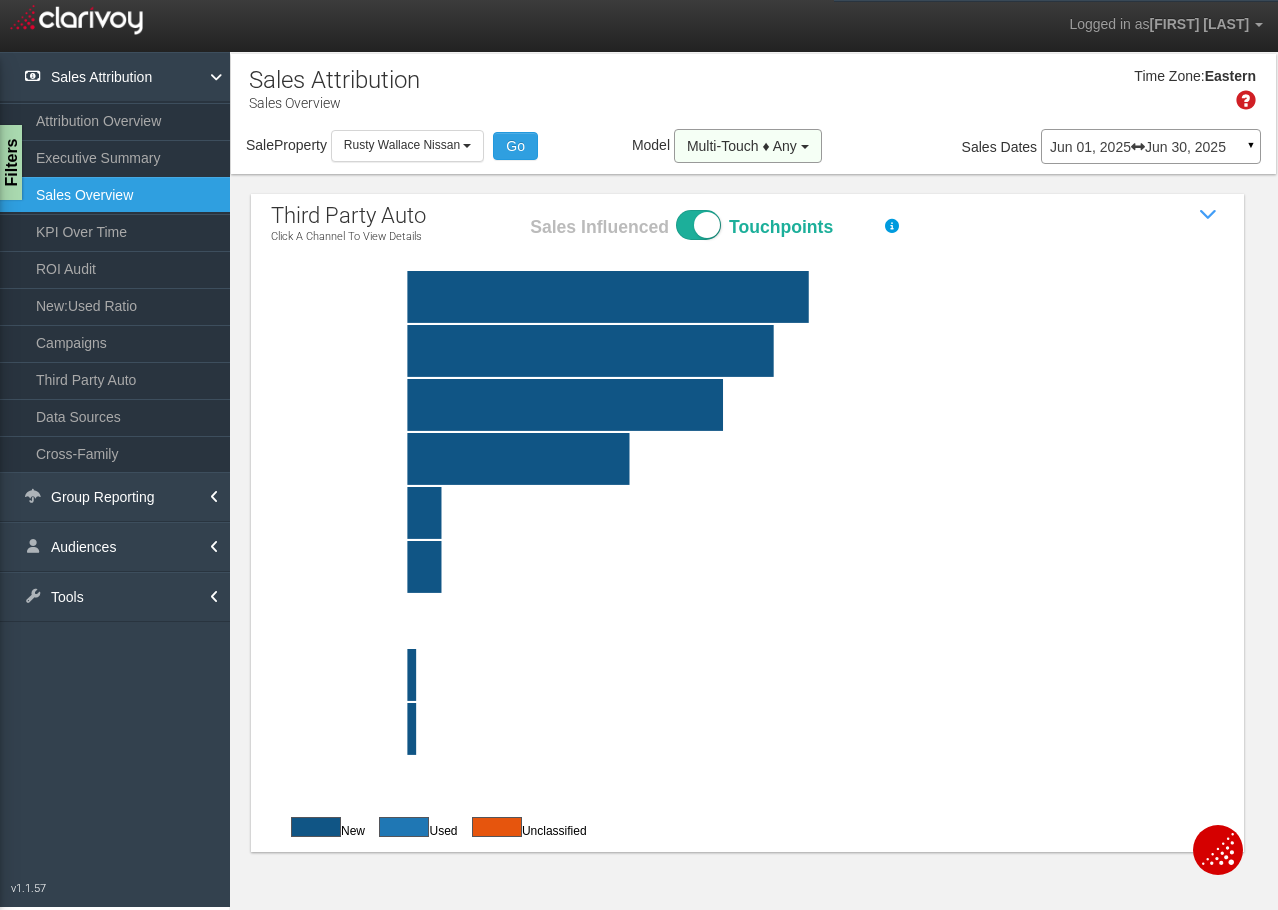 click on "Multi-Touch ♦ Any" at bounding box center [748, 146] 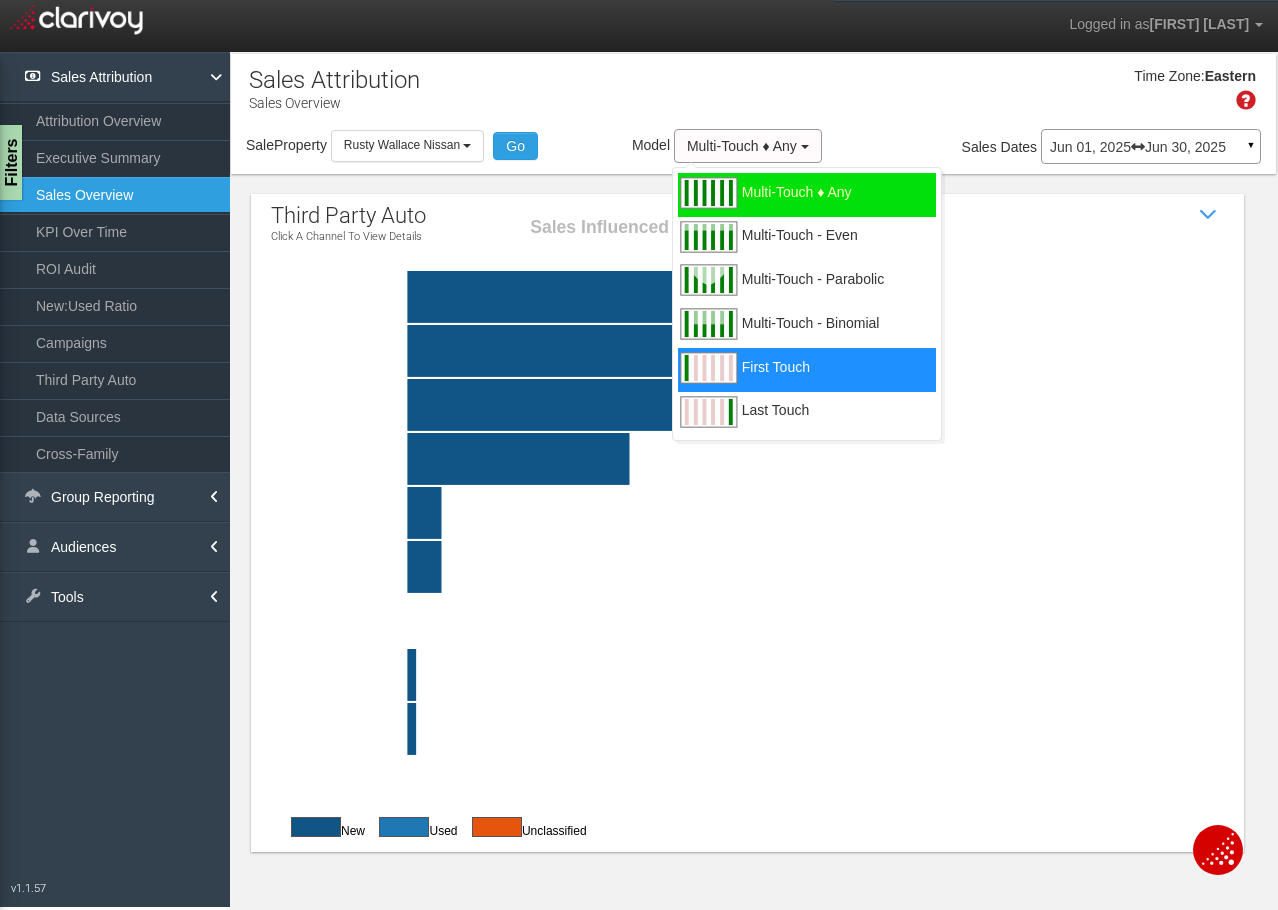 click on "First Touch" at bounding box center (776, 379) 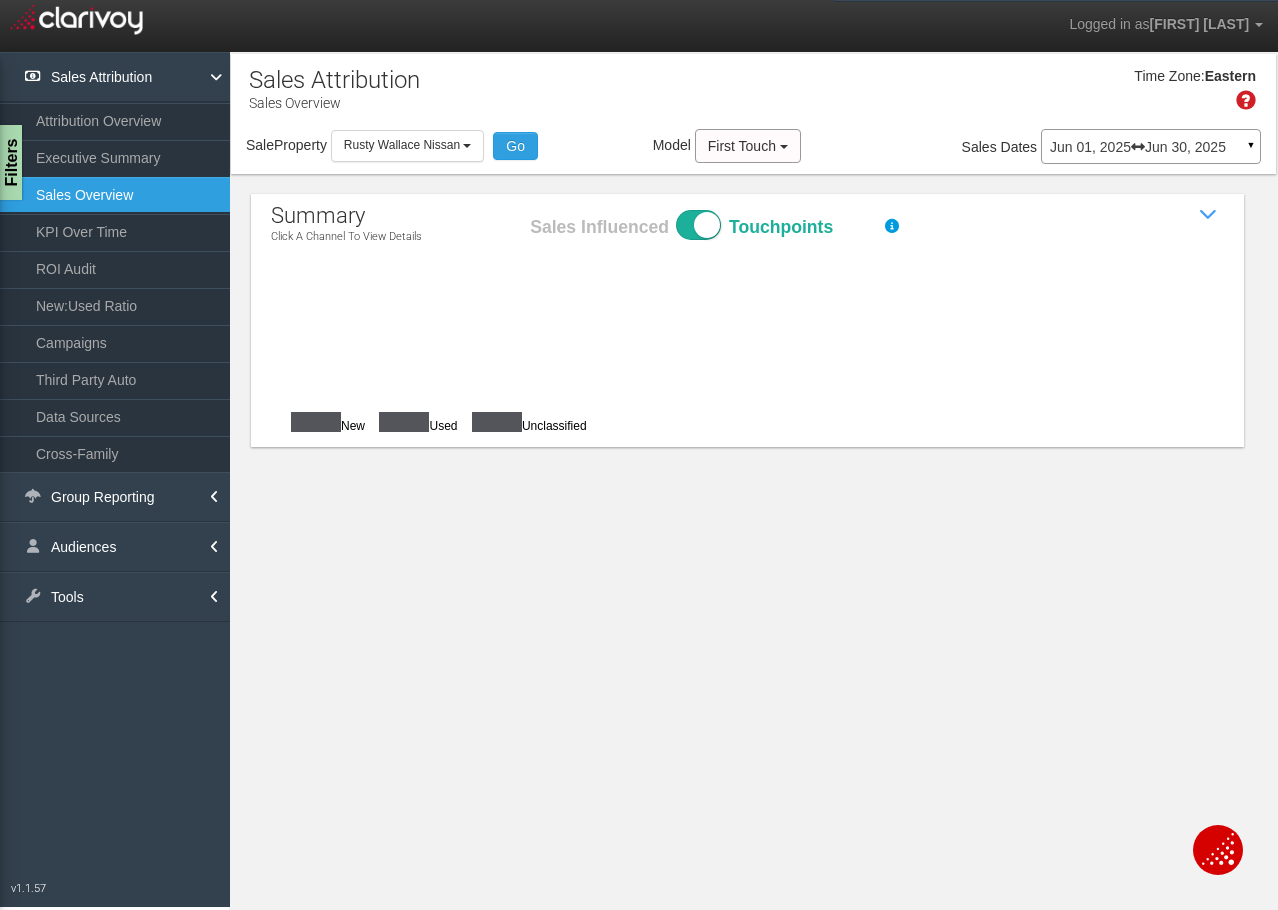 checkbox on "true" 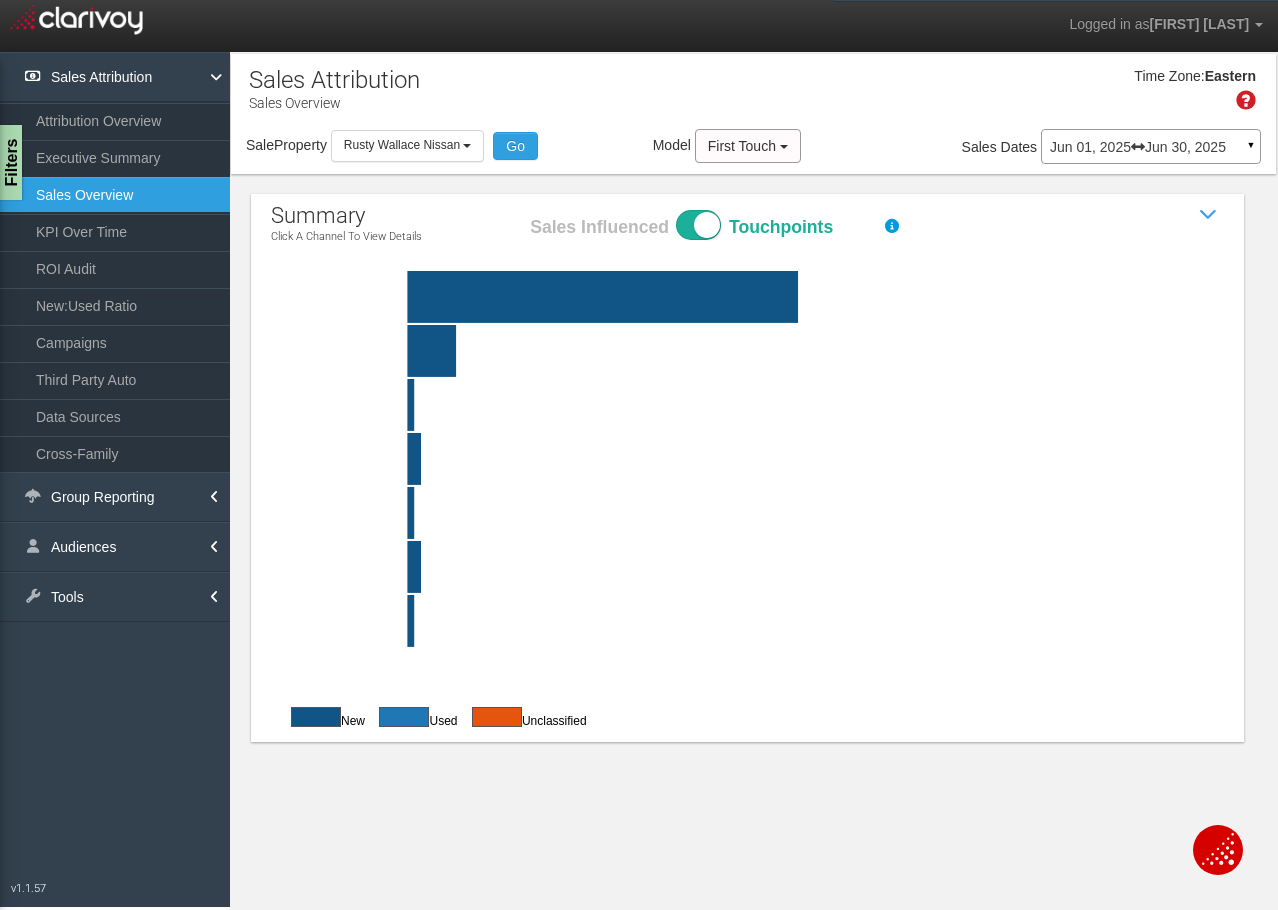 click 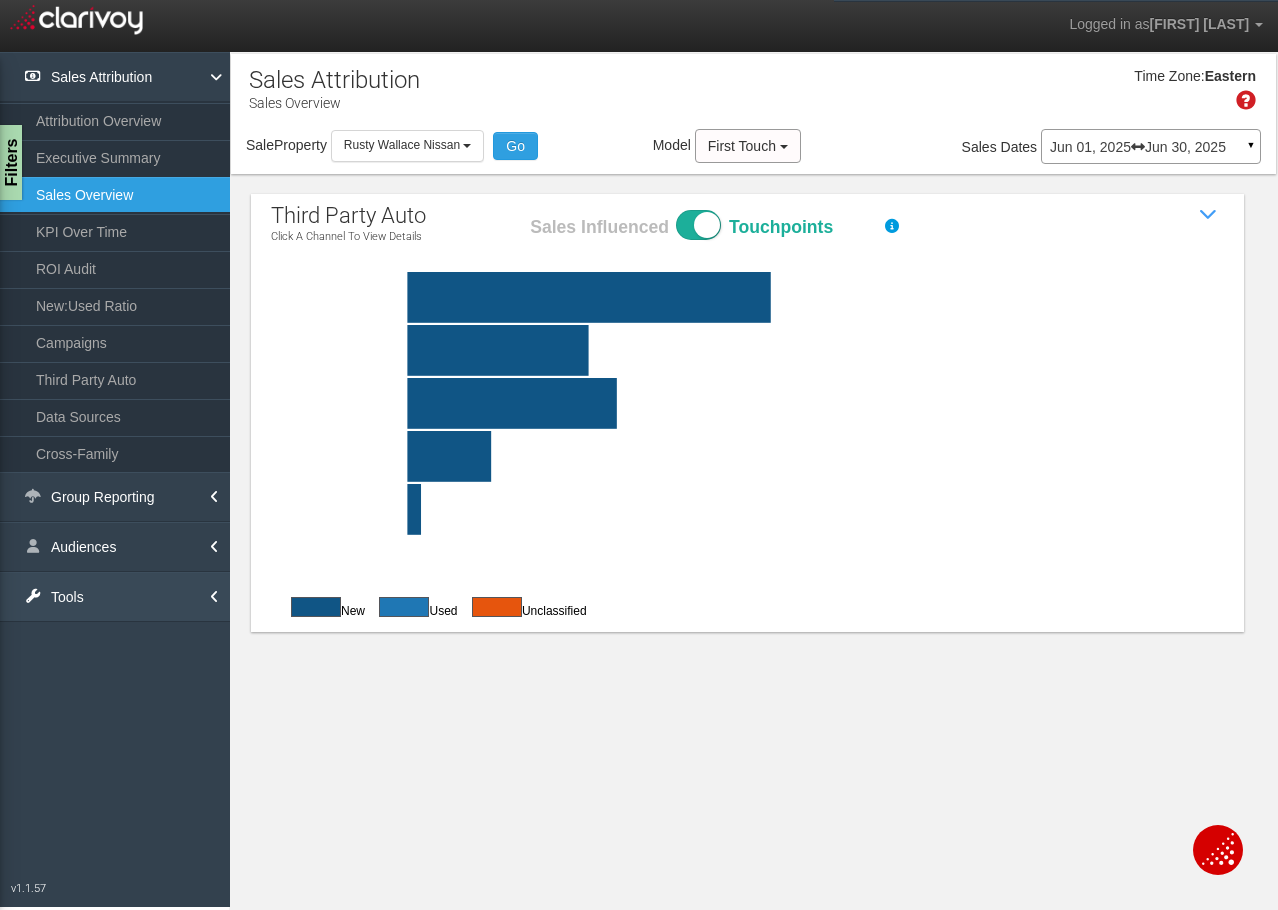 click on "Tools" at bounding box center (115, 597) 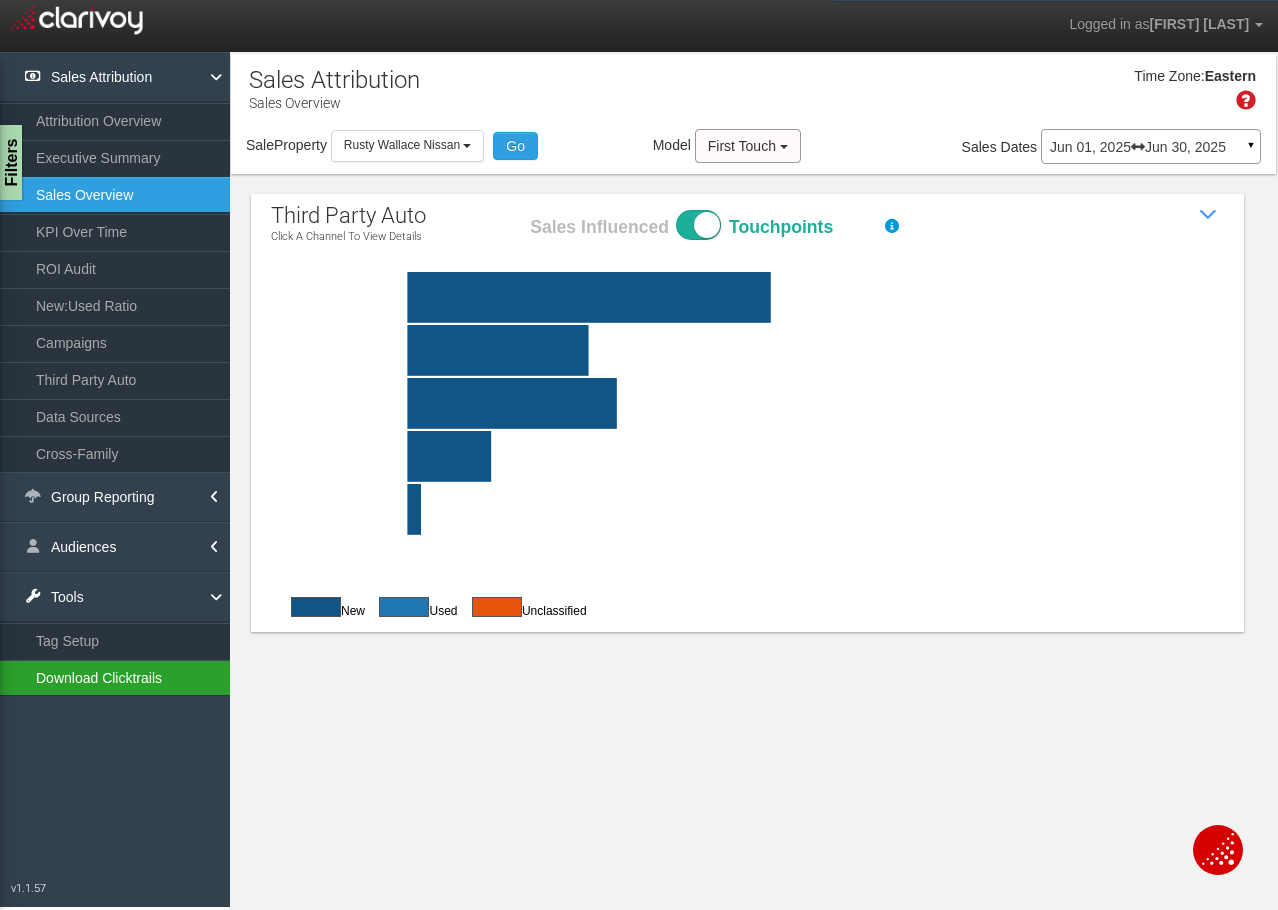 click on "Download Clicktrails" at bounding box center [115, 678] 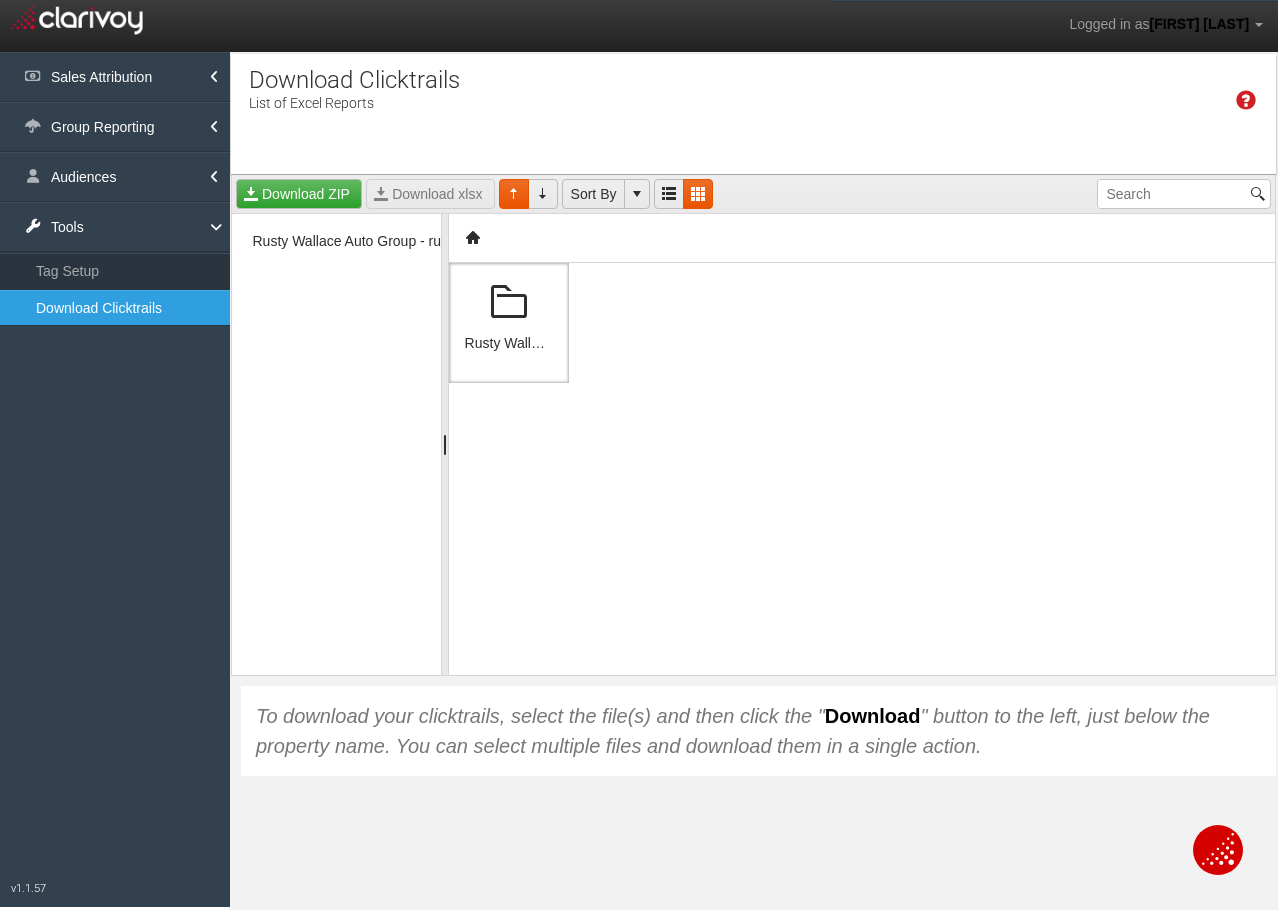 click at bounding box center (509, 303) 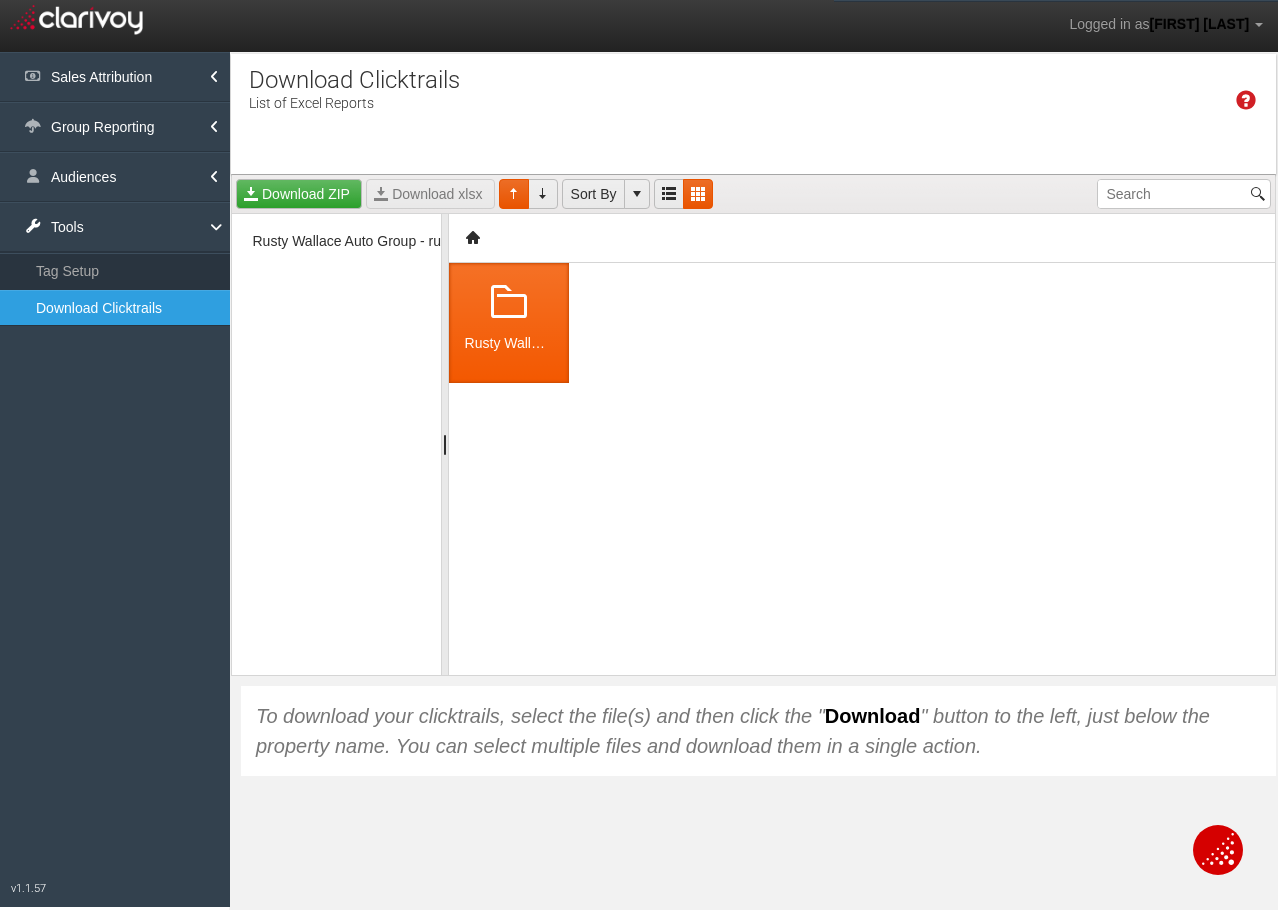 click at bounding box center [509, 303] 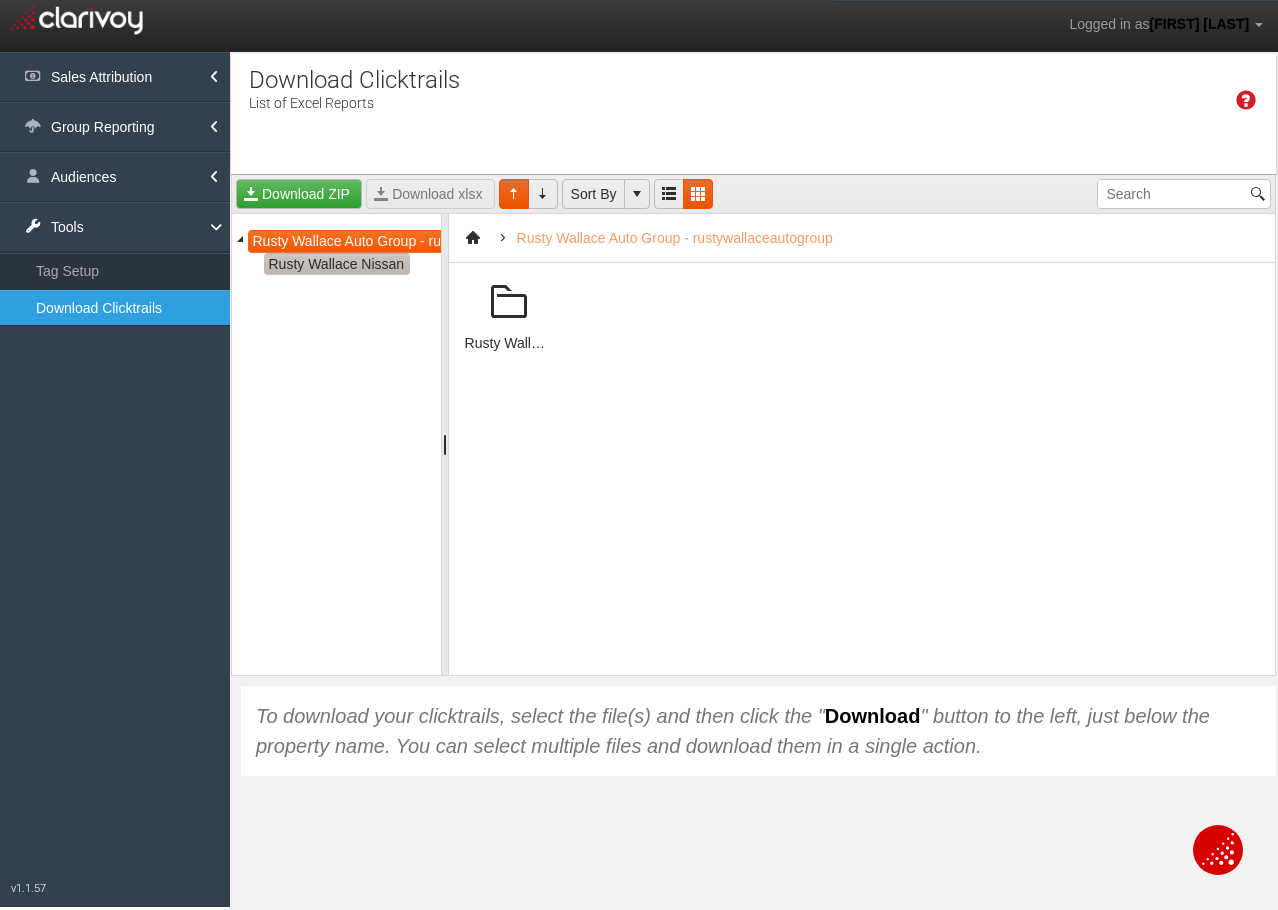 click on "Rusty Wallace Nissan" at bounding box center [337, 264] 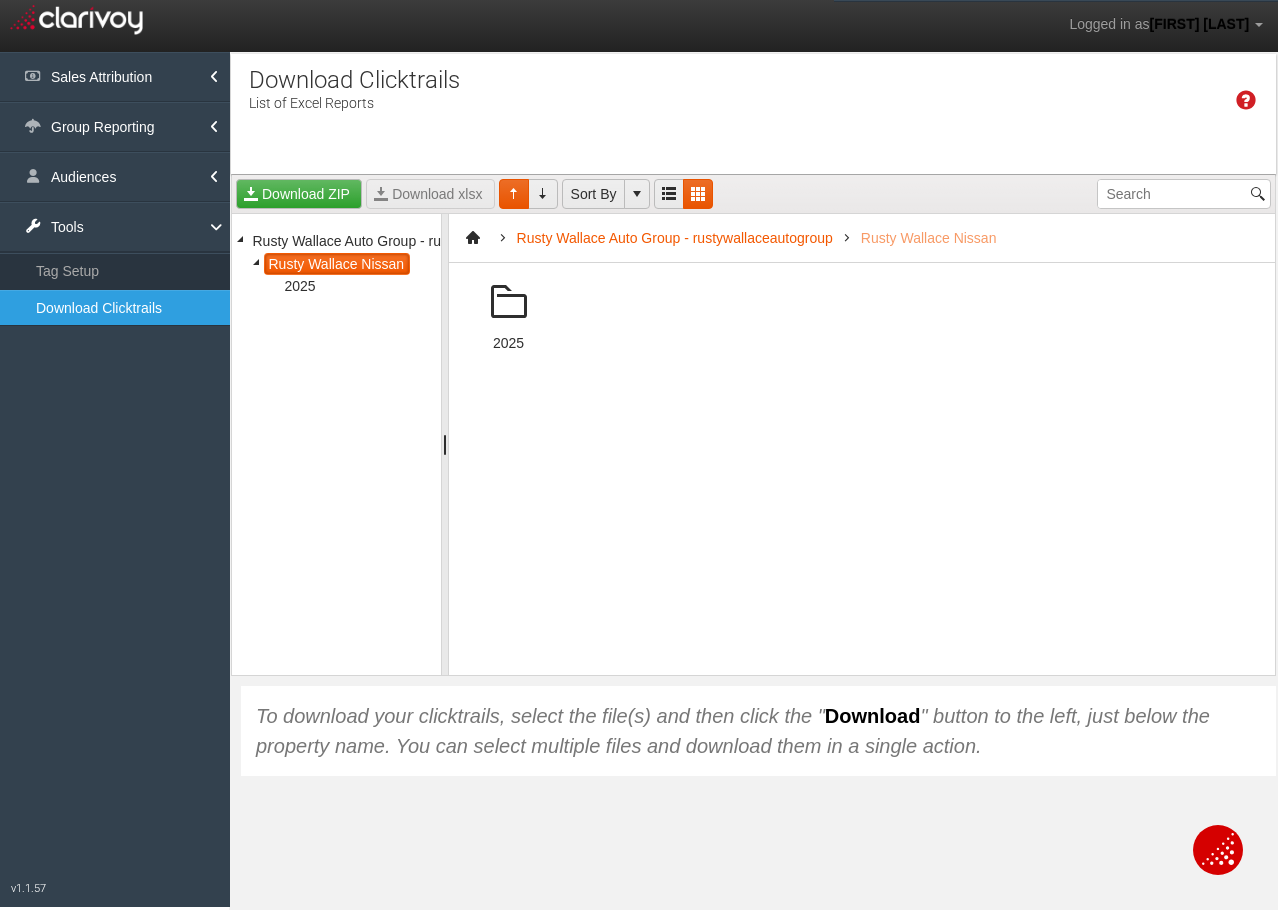 click at bounding box center (509, 303) 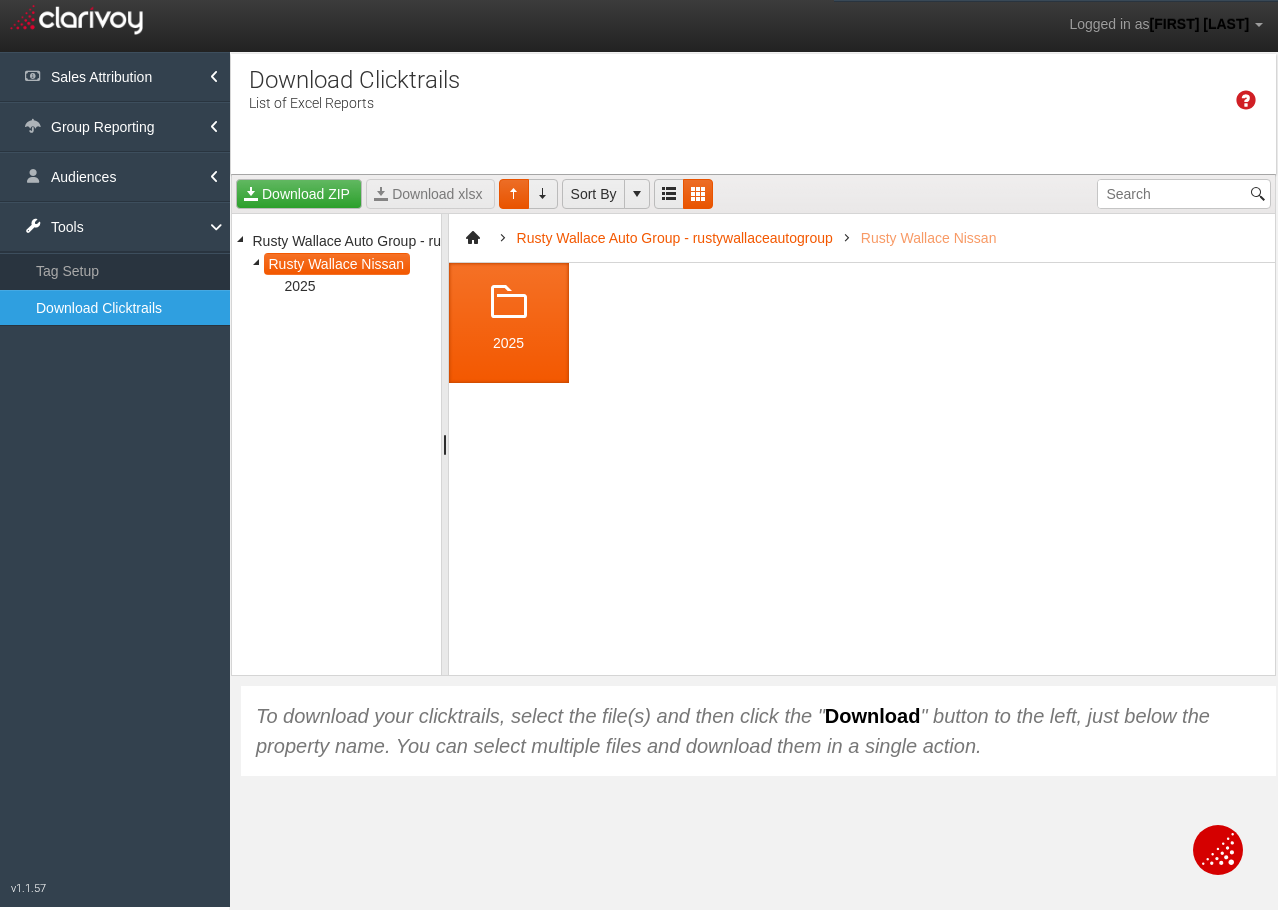 click at bounding box center [509, 303] 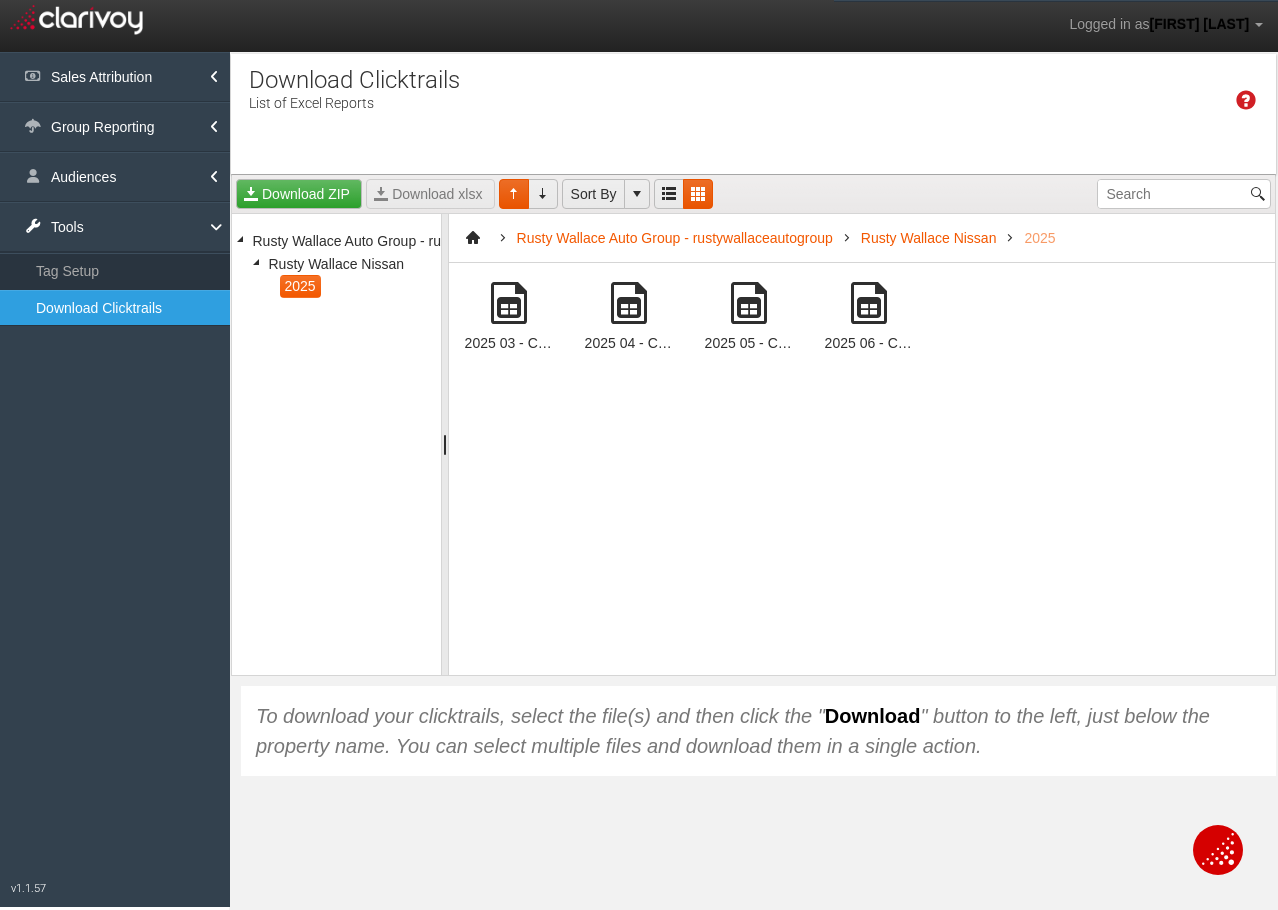 click at bounding box center [509, 303] 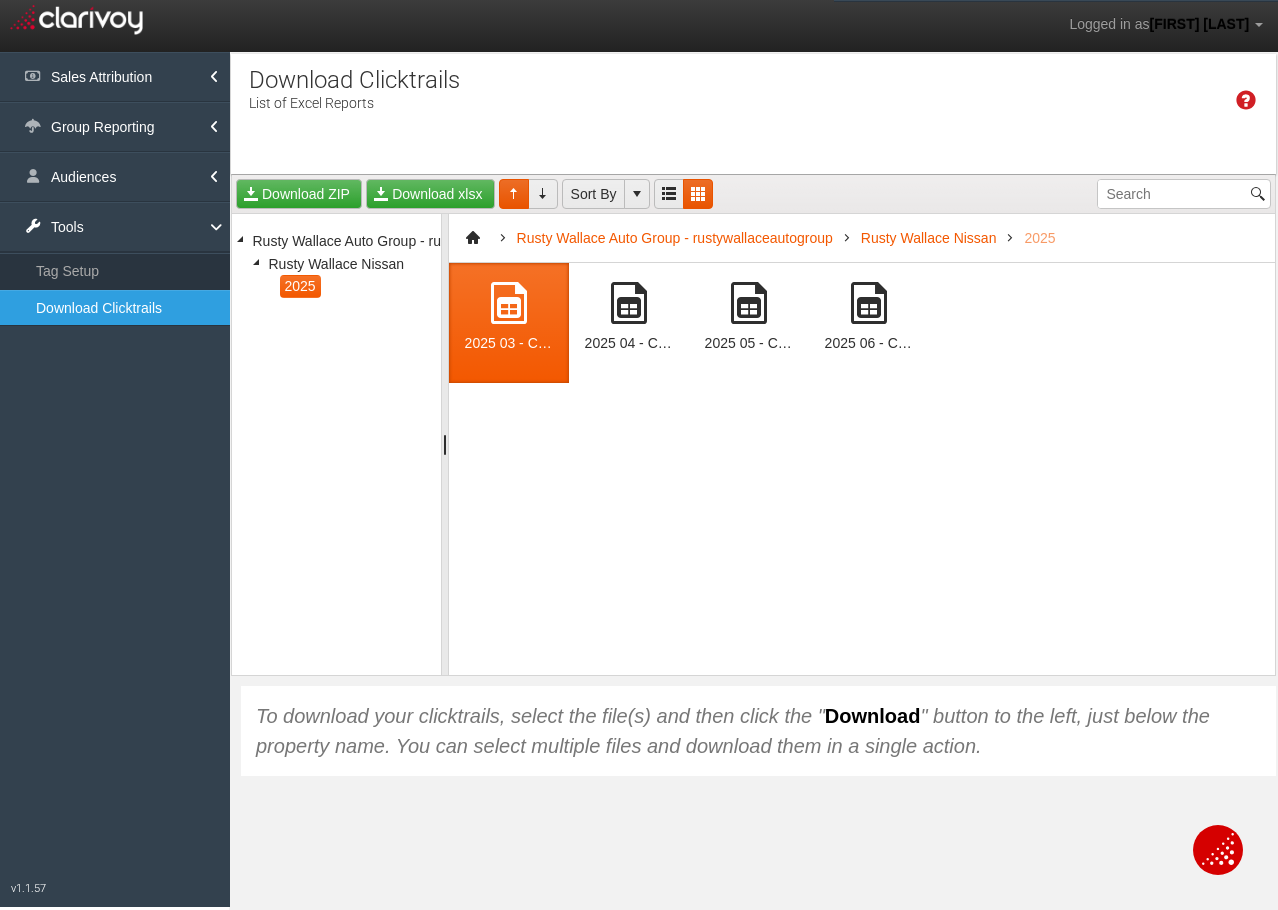 click at bounding box center (509, 303) 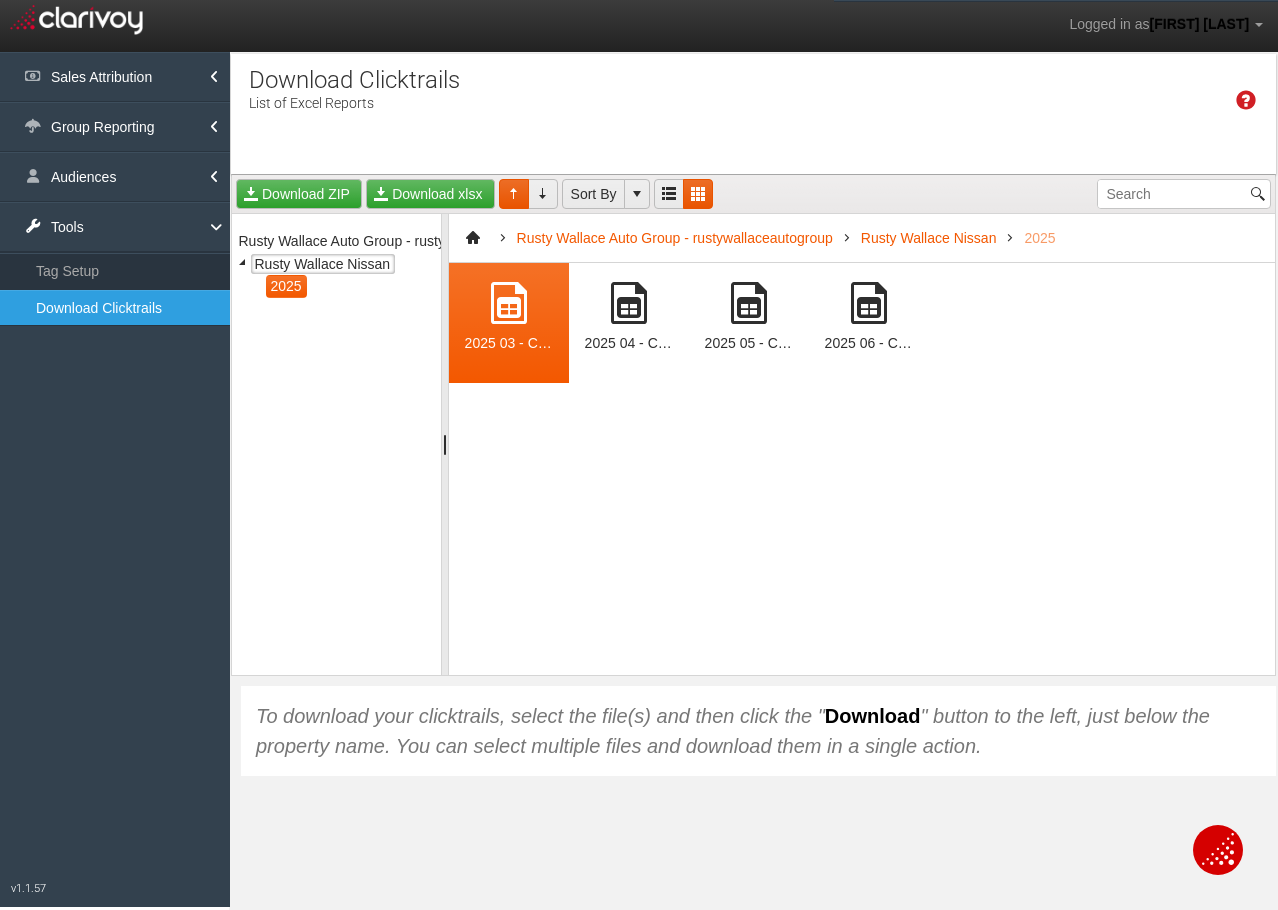scroll, scrollTop: 0, scrollLeft: 8, axis: horizontal 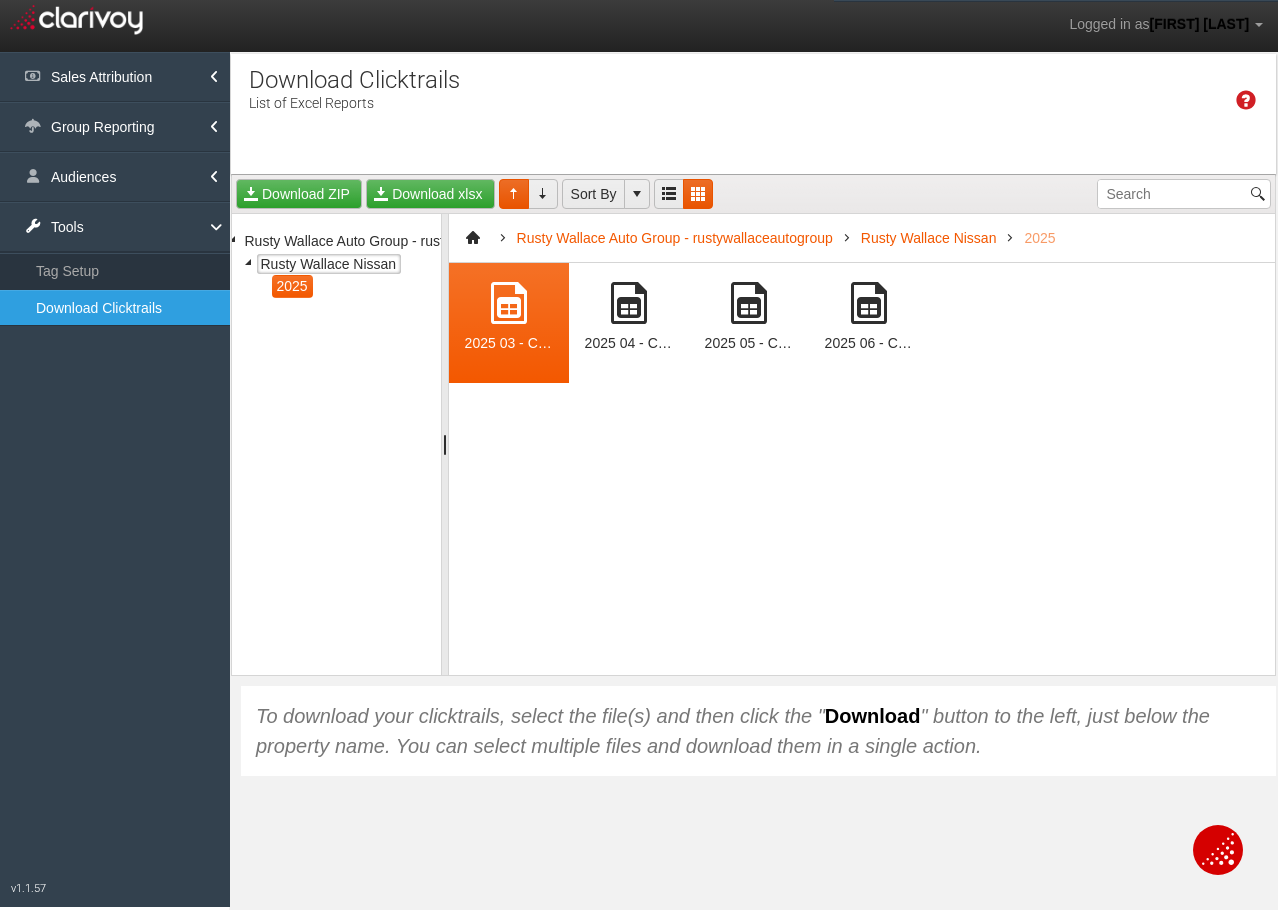 click at bounding box center [869, 303] 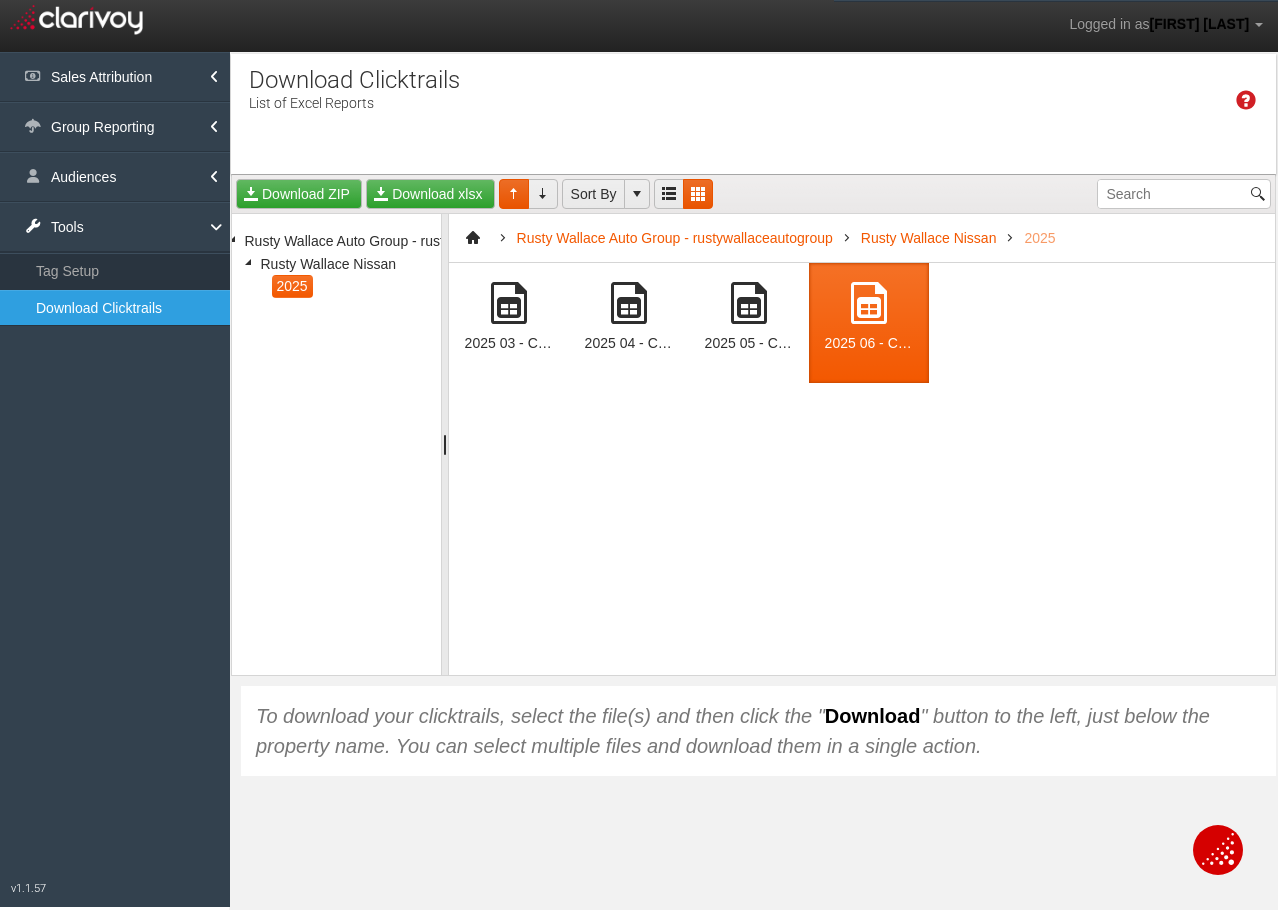click at bounding box center (869, 303) 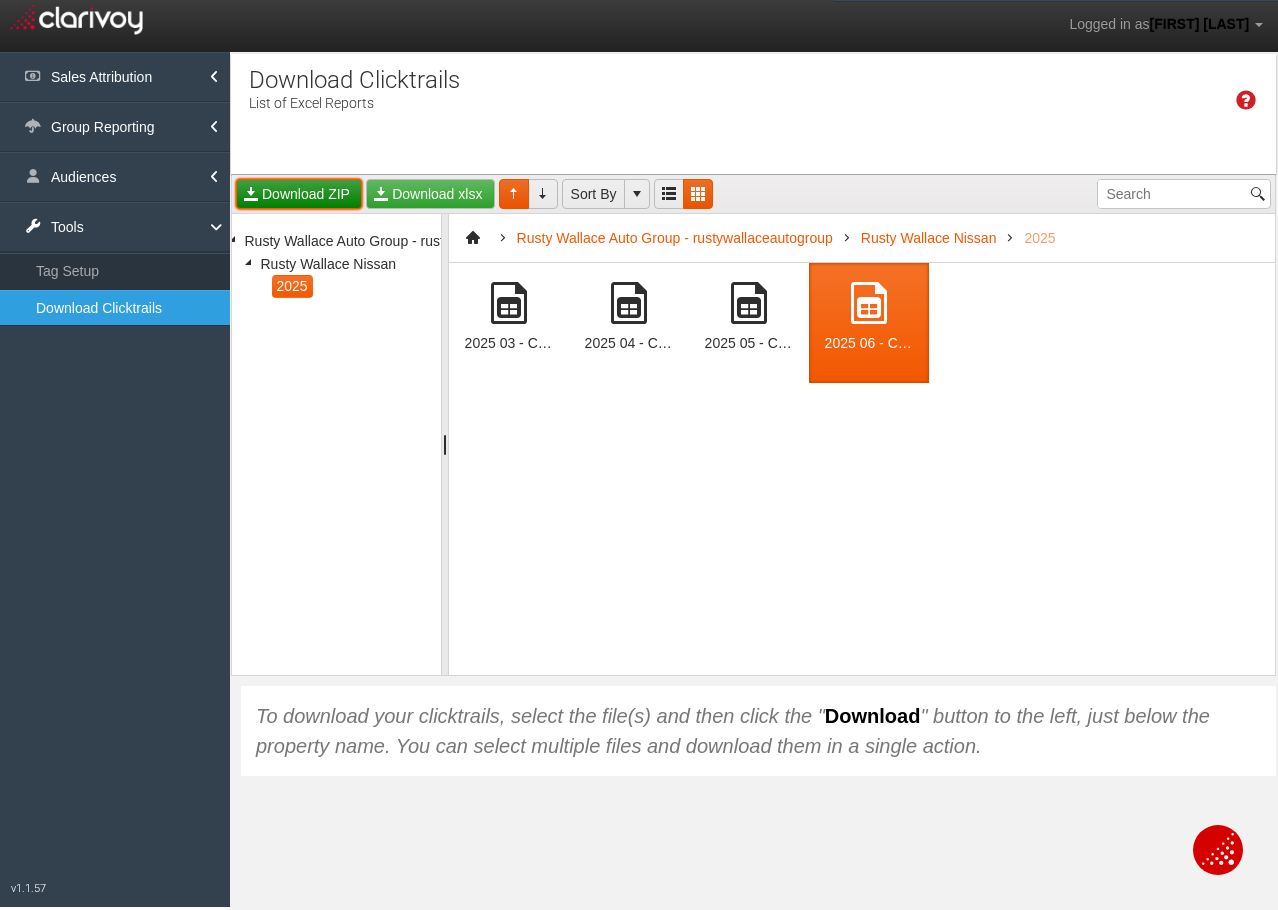 click on "Download ZIP" at bounding box center (299, 194) 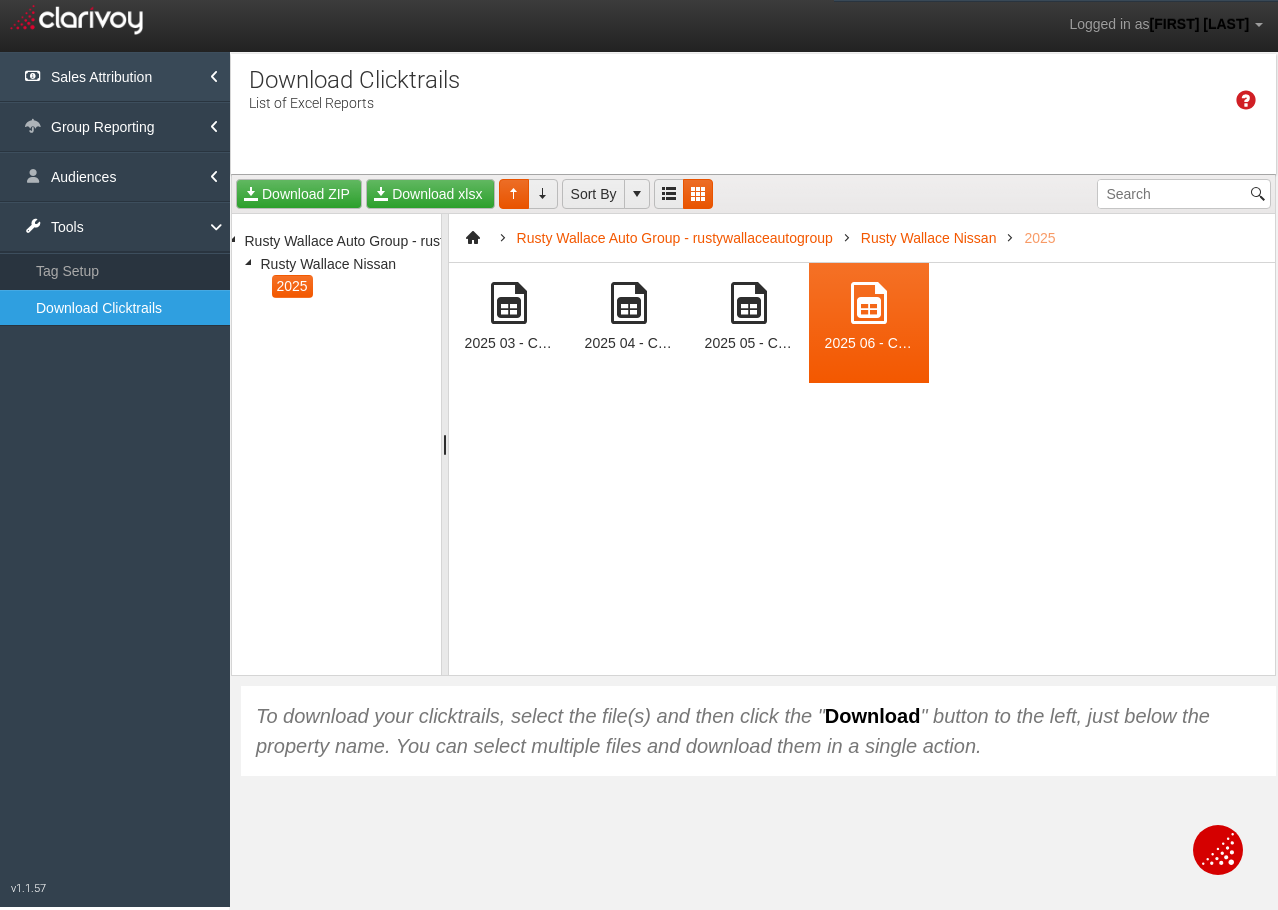 click on "Sales Attribution" at bounding box center [115, 77] 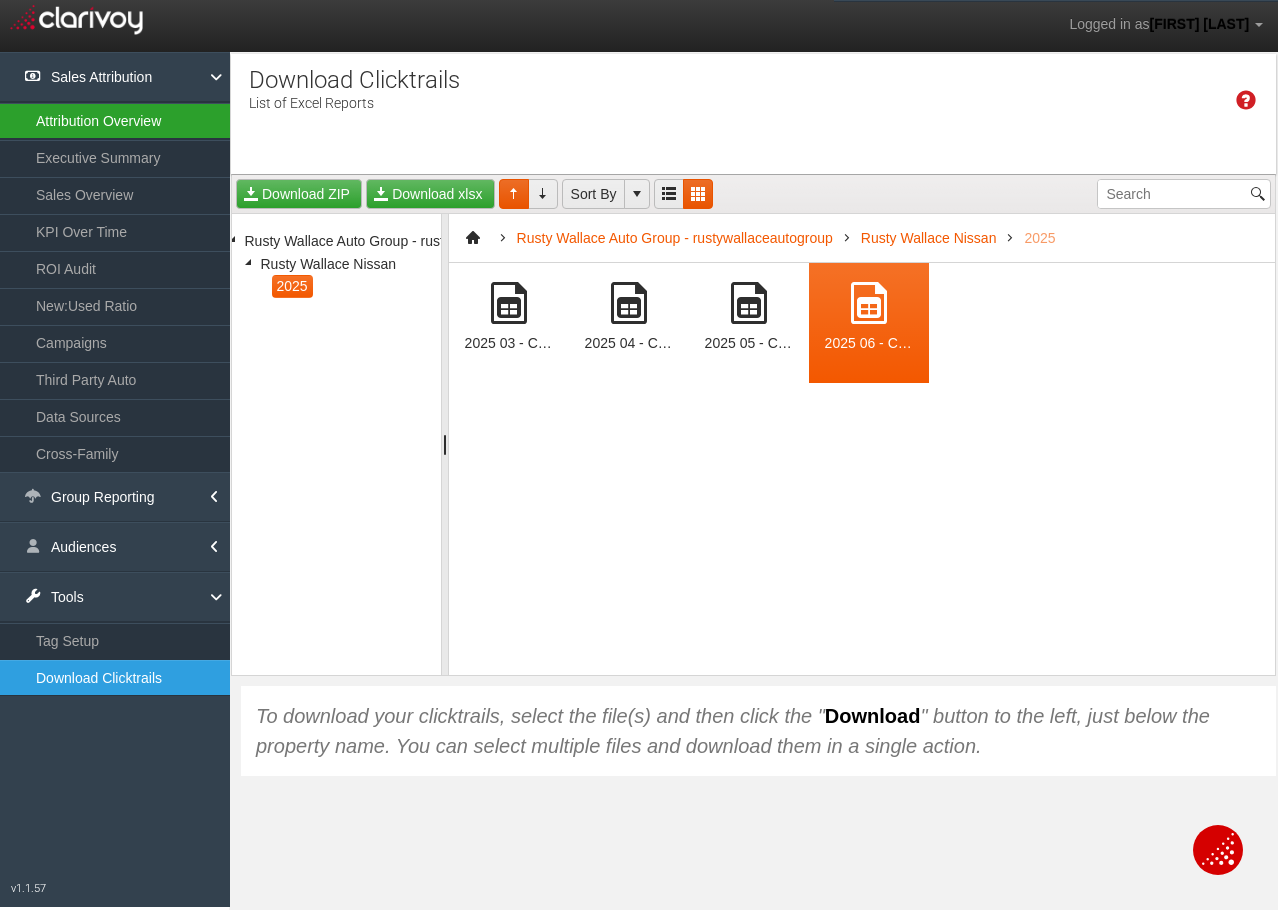 click on "Attribution Overview" at bounding box center (115, 121) 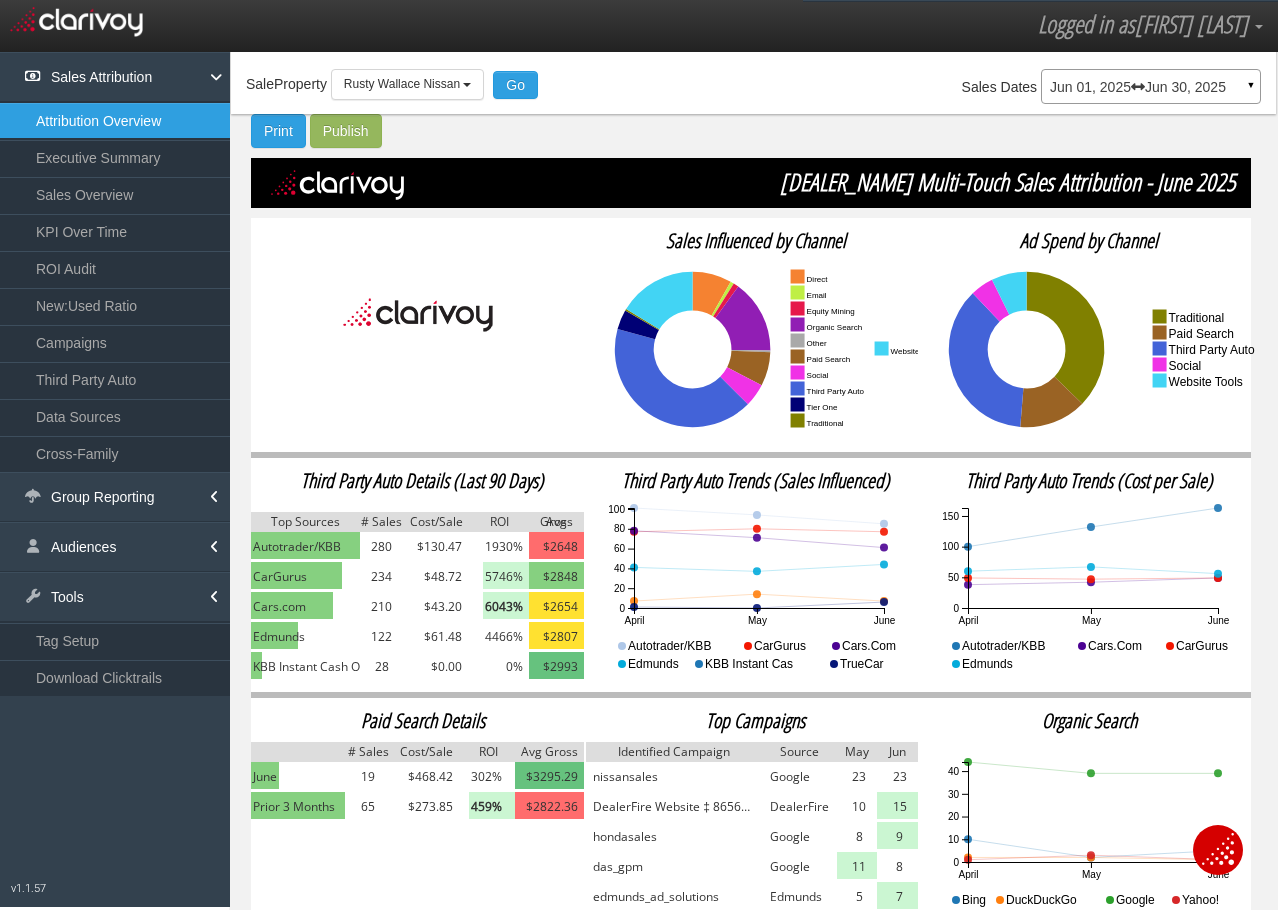 scroll, scrollTop: 93, scrollLeft: 0, axis: vertical 